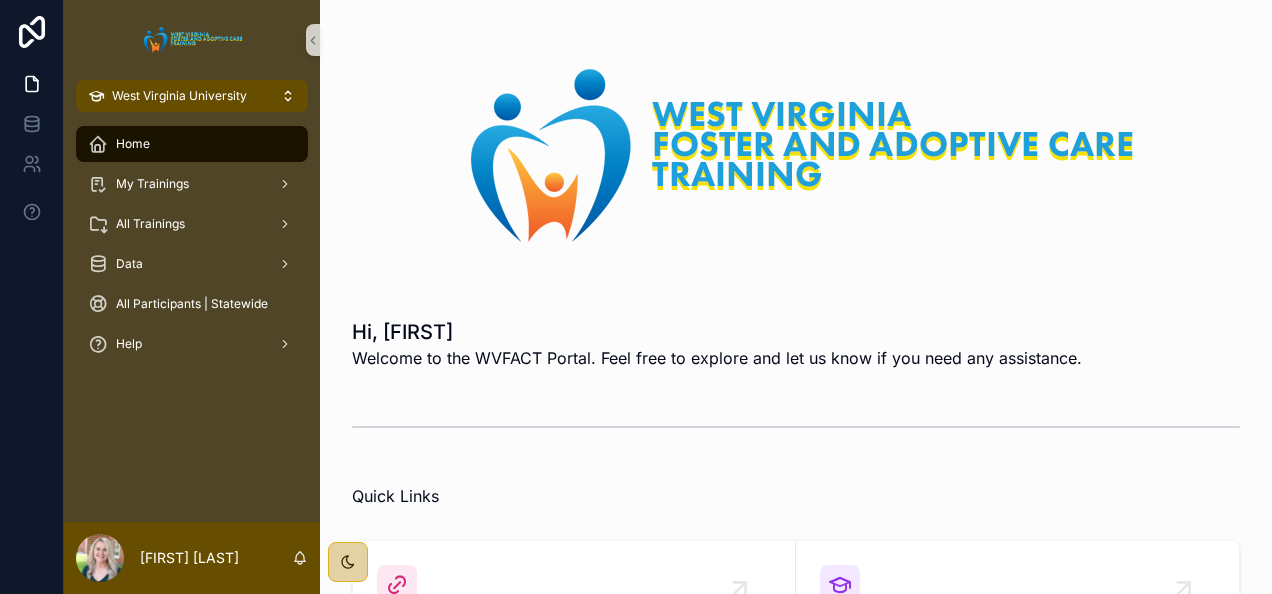 scroll, scrollTop: 0, scrollLeft: 0, axis: both 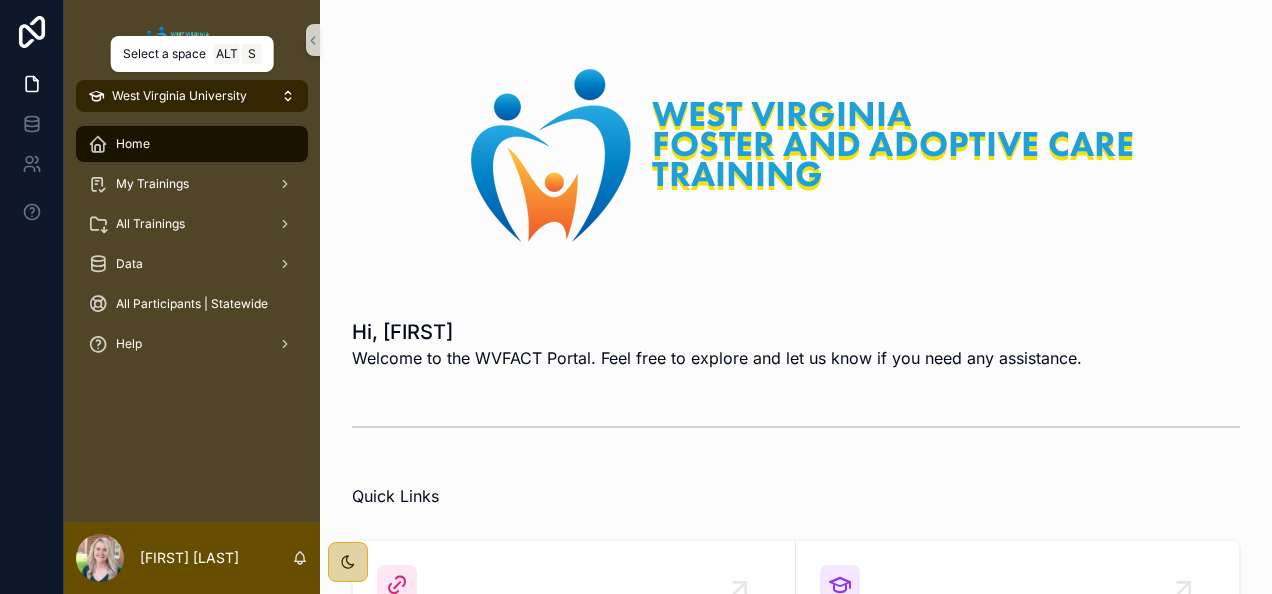 click on "West Virginia University" at bounding box center (192, 96) 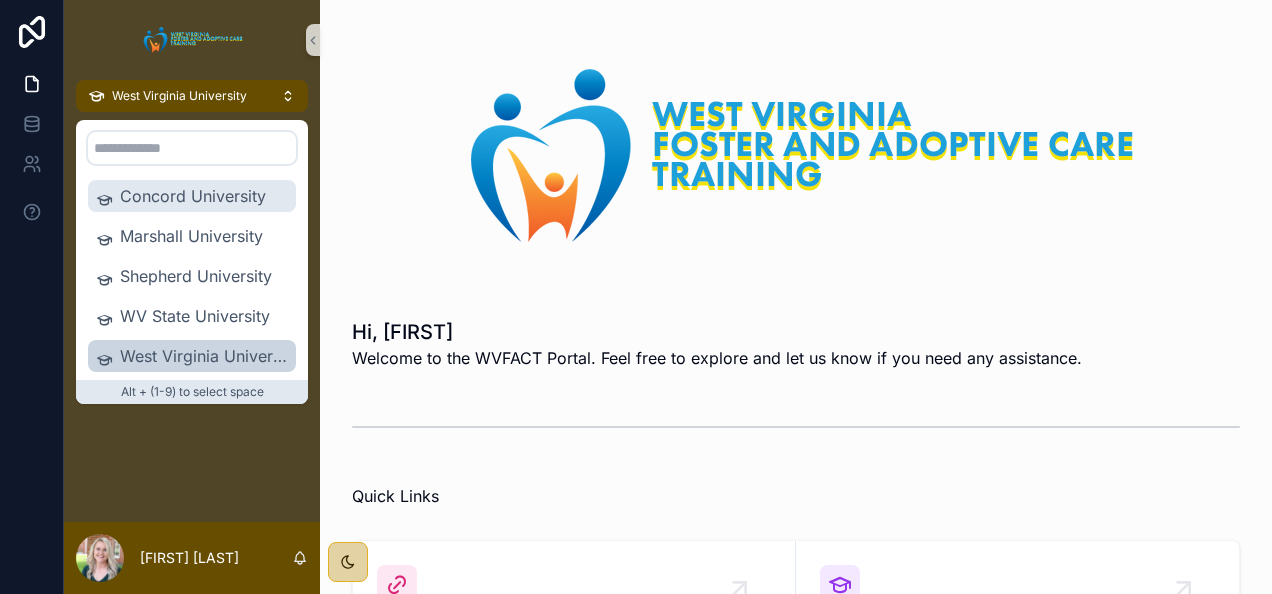 click on "Concord University" at bounding box center (204, 196) 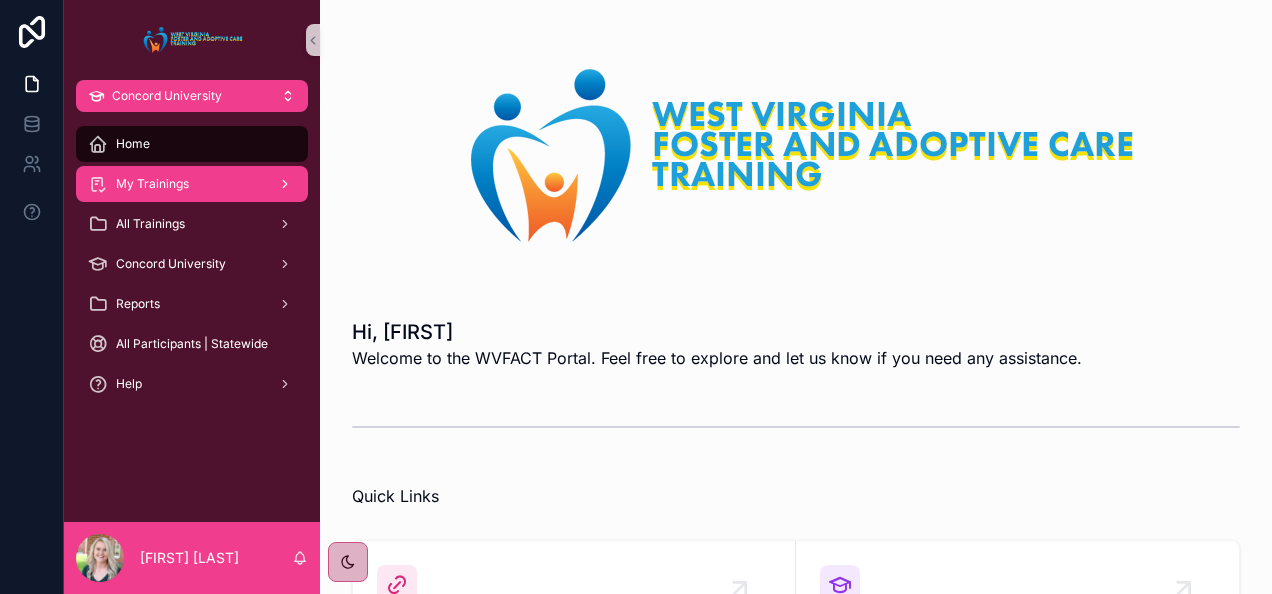 click on "My Trainings" at bounding box center (192, 184) 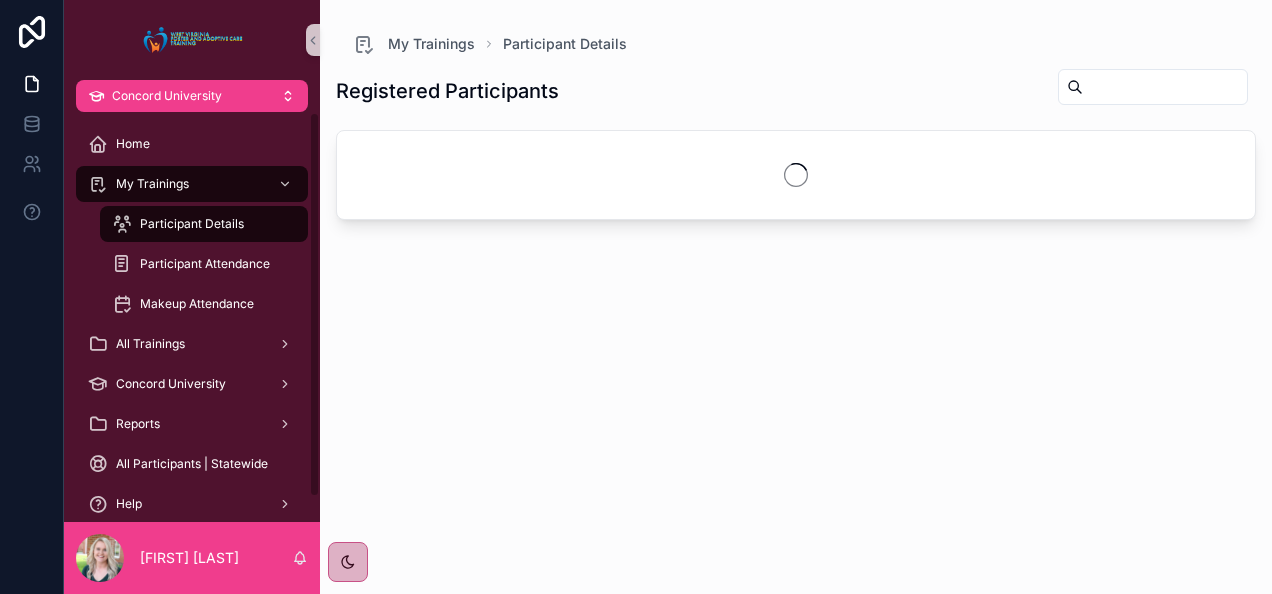 click on "Participant Details" at bounding box center [204, 224] 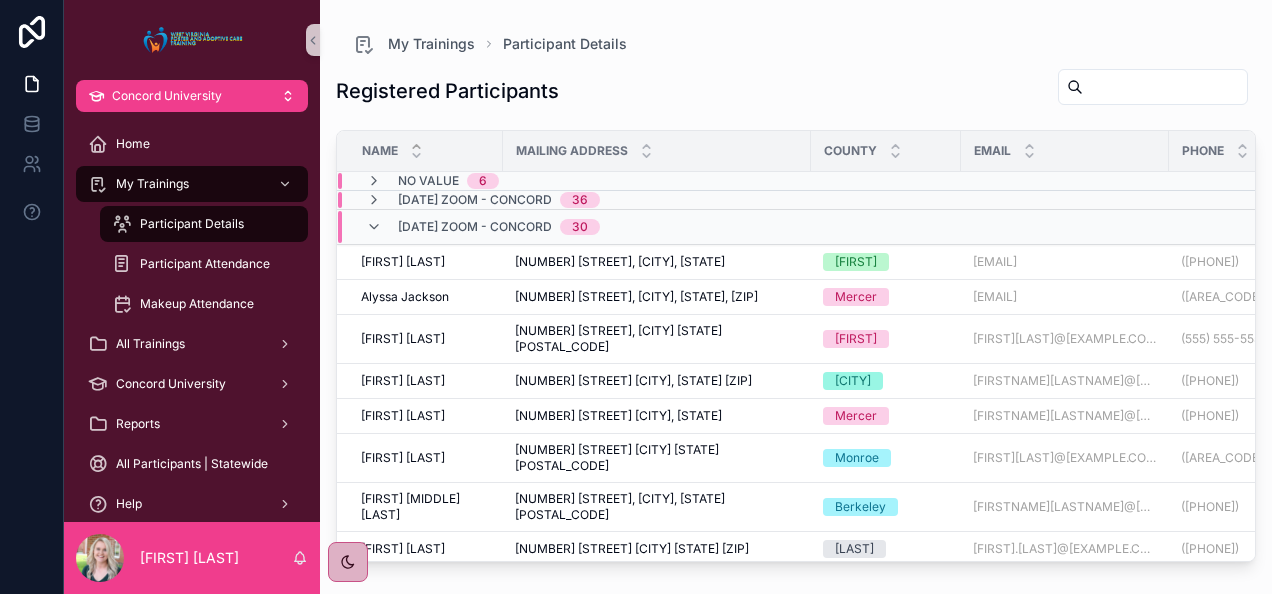 click at bounding box center [1165, 87] 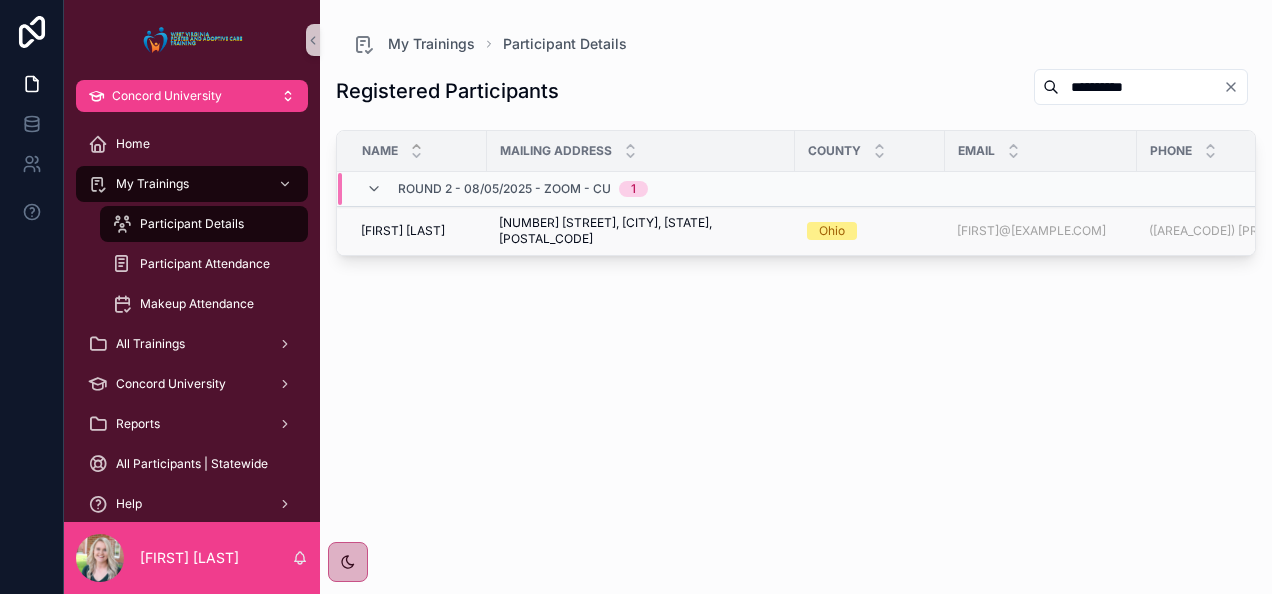 click on "[FIRST] [LAST]" at bounding box center (418, 231) 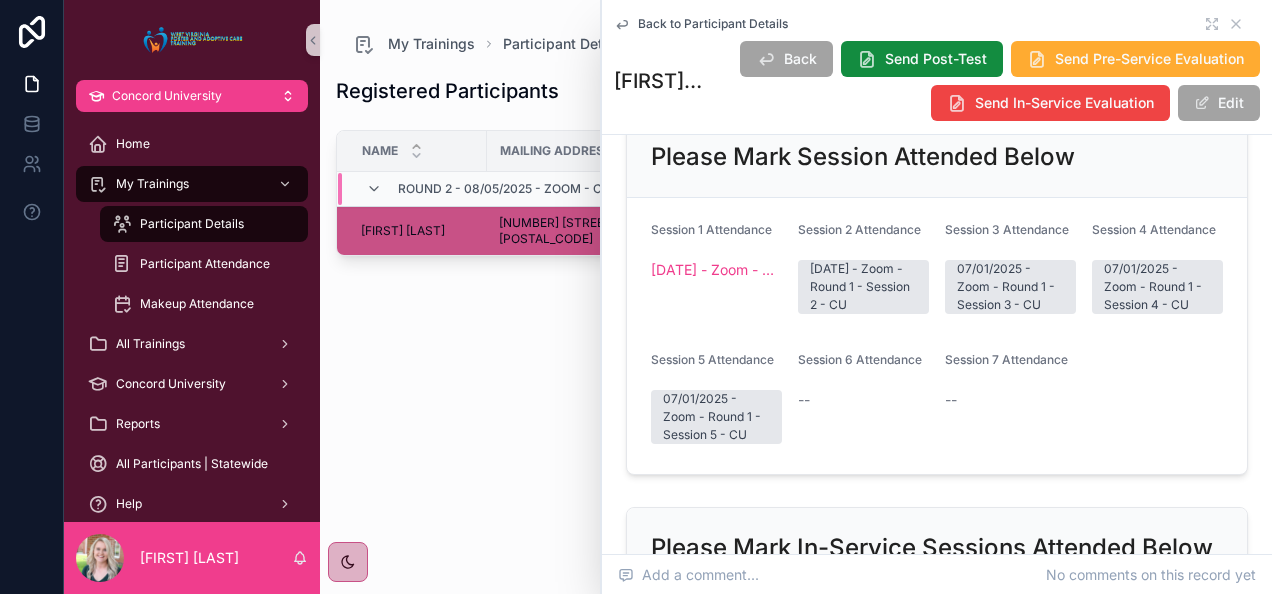 scroll, scrollTop: 492, scrollLeft: 0, axis: vertical 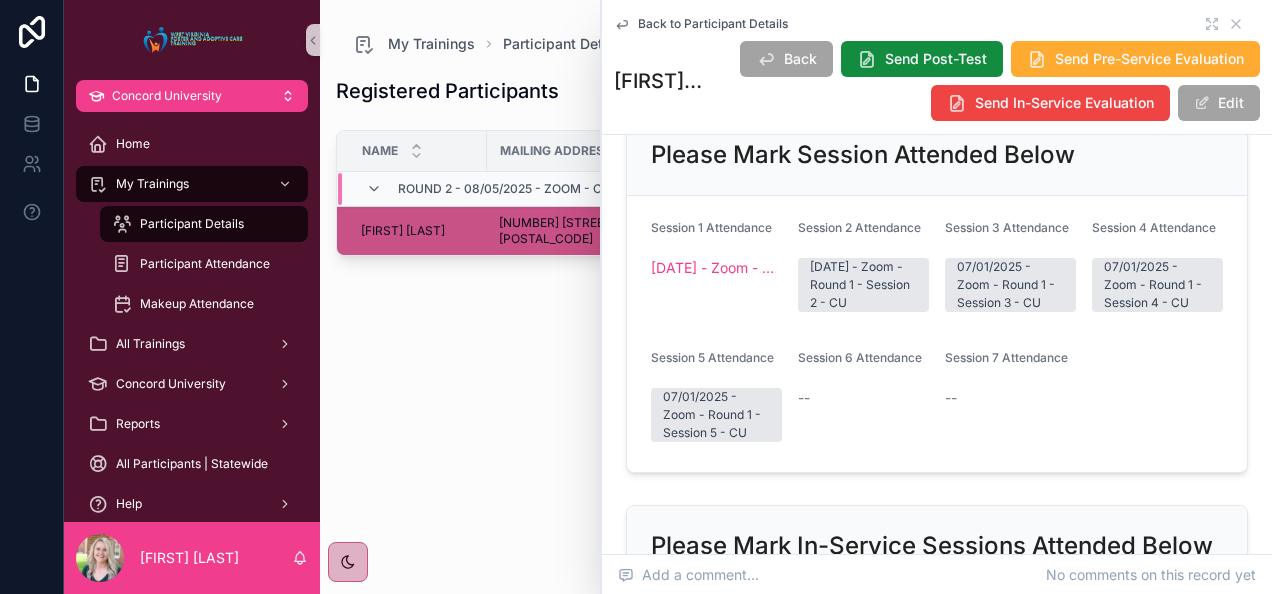 click on "Back to Participant Details" at bounding box center [713, 24] 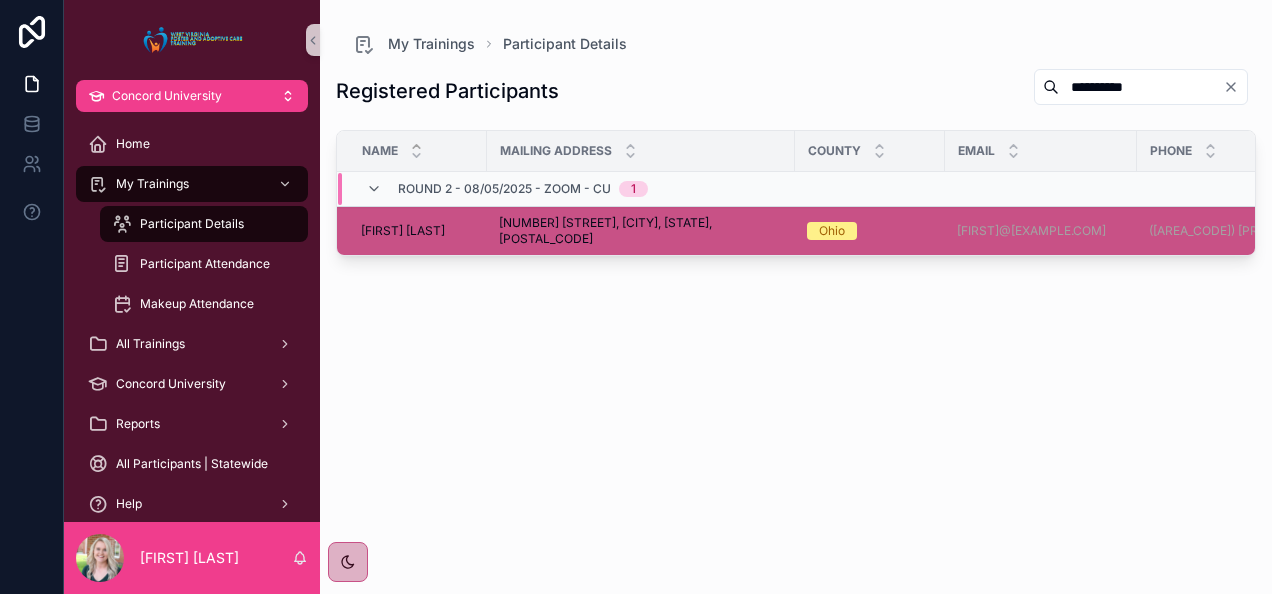 click on "**********" at bounding box center (1141, 87) 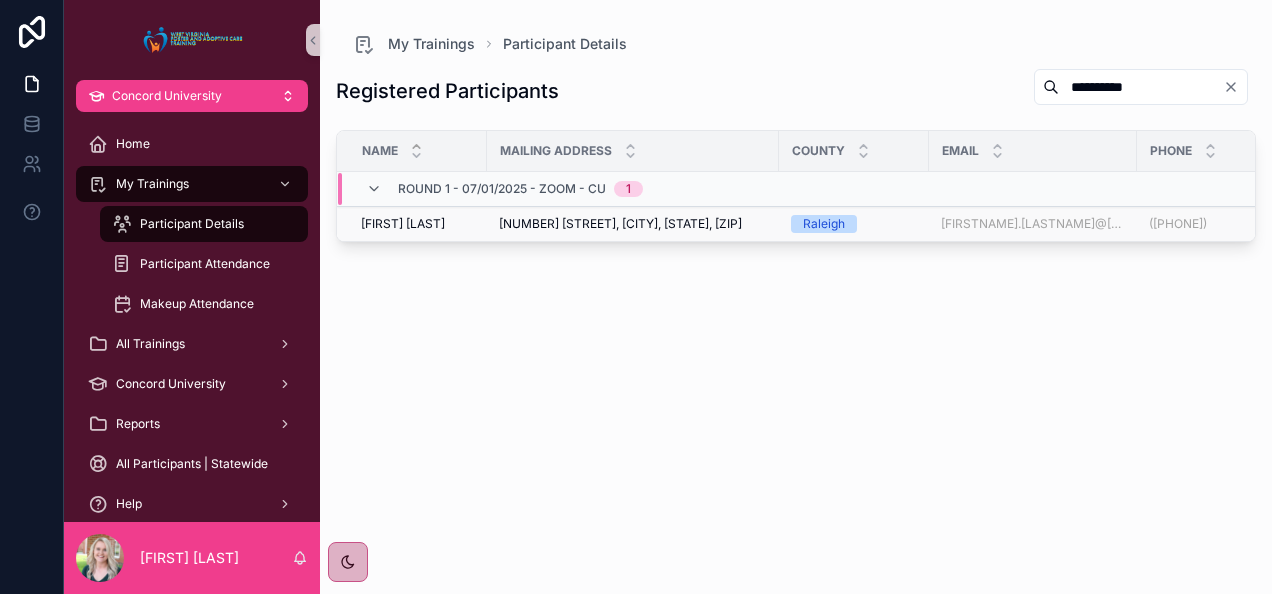 click on "[FIRST] [LAST] [FIRST] [LAST]" at bounding box center [418, 224] 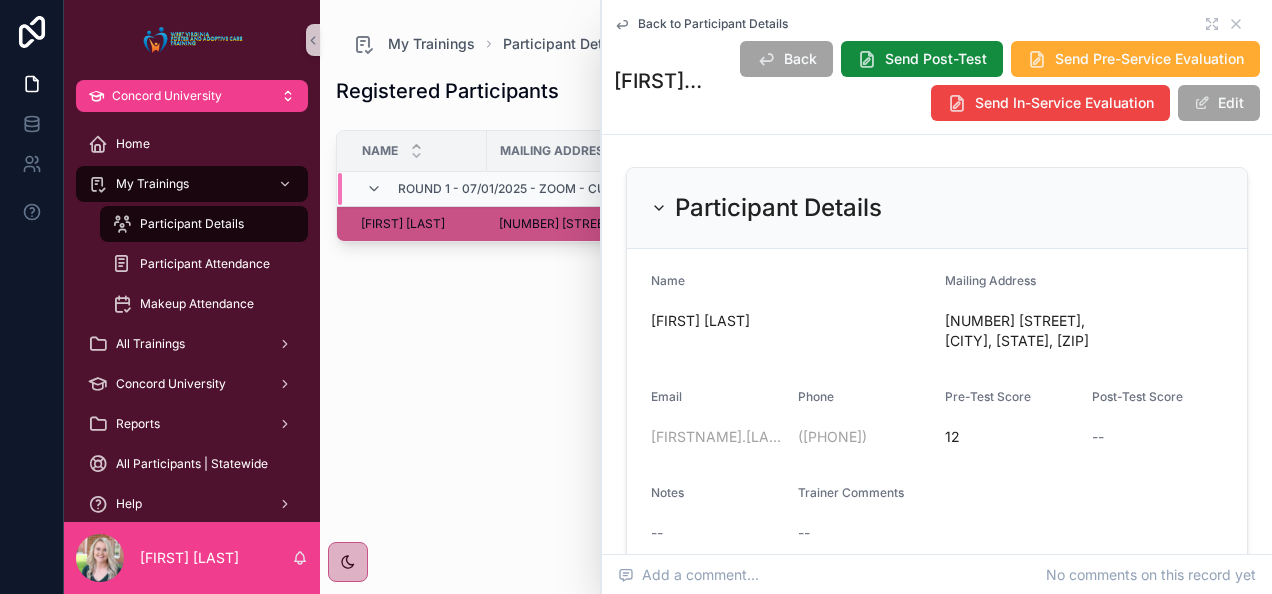 click on "[FIRST] [LAST] [FIRST] [LAST]" at bounding box center (418, 224) 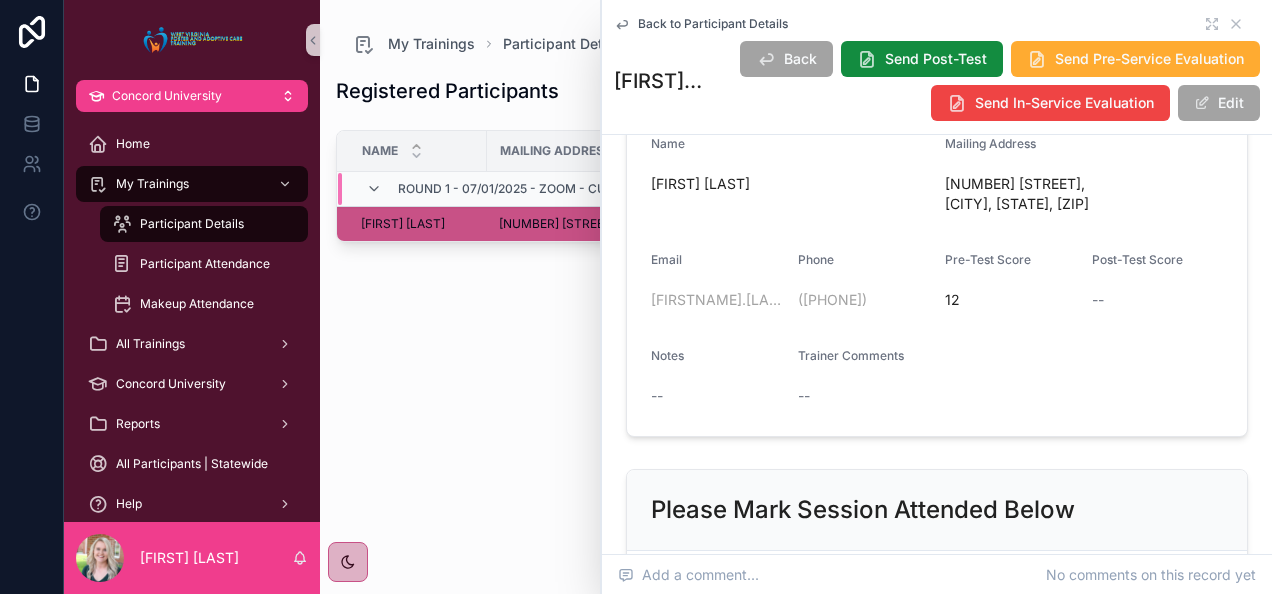 scroll, scrollTop: 0, scrollLeft: 0, axis: both 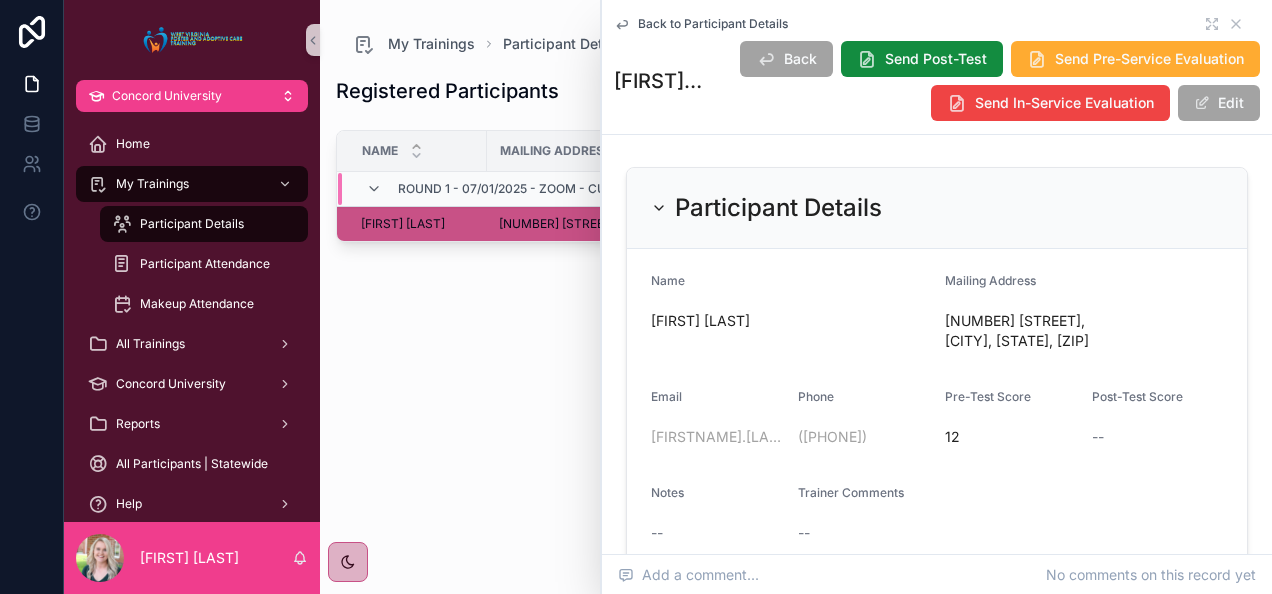click on "Back to Participant Details" at bounding box center [713, 24] 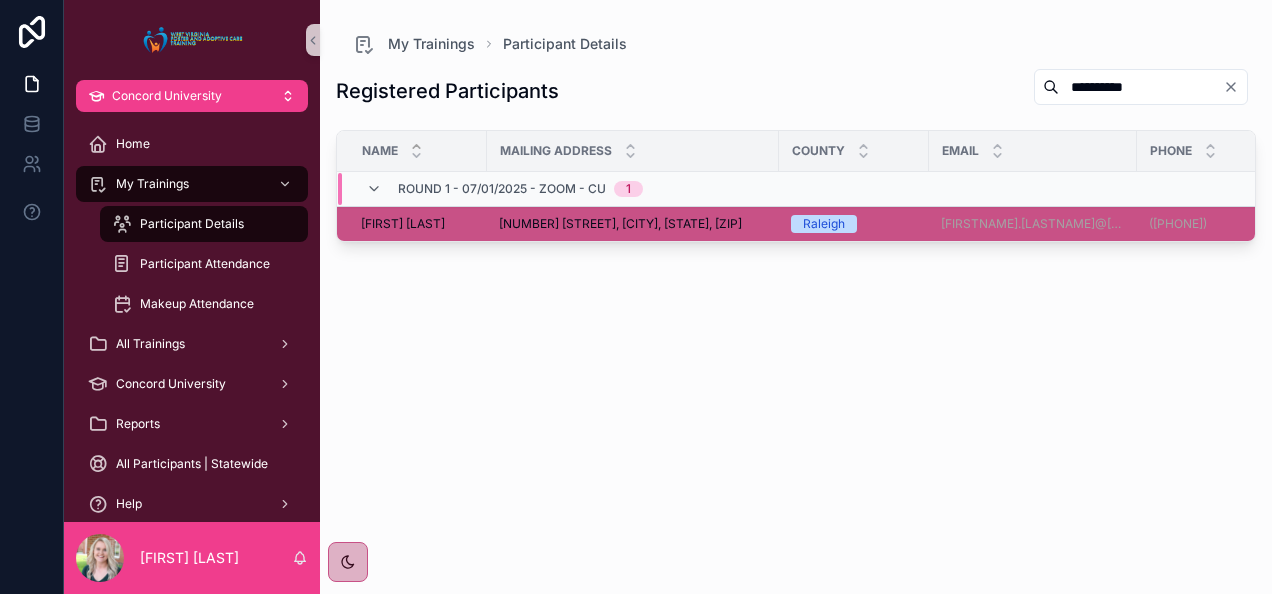 click on "**********" at bounding box center (1141, 87) 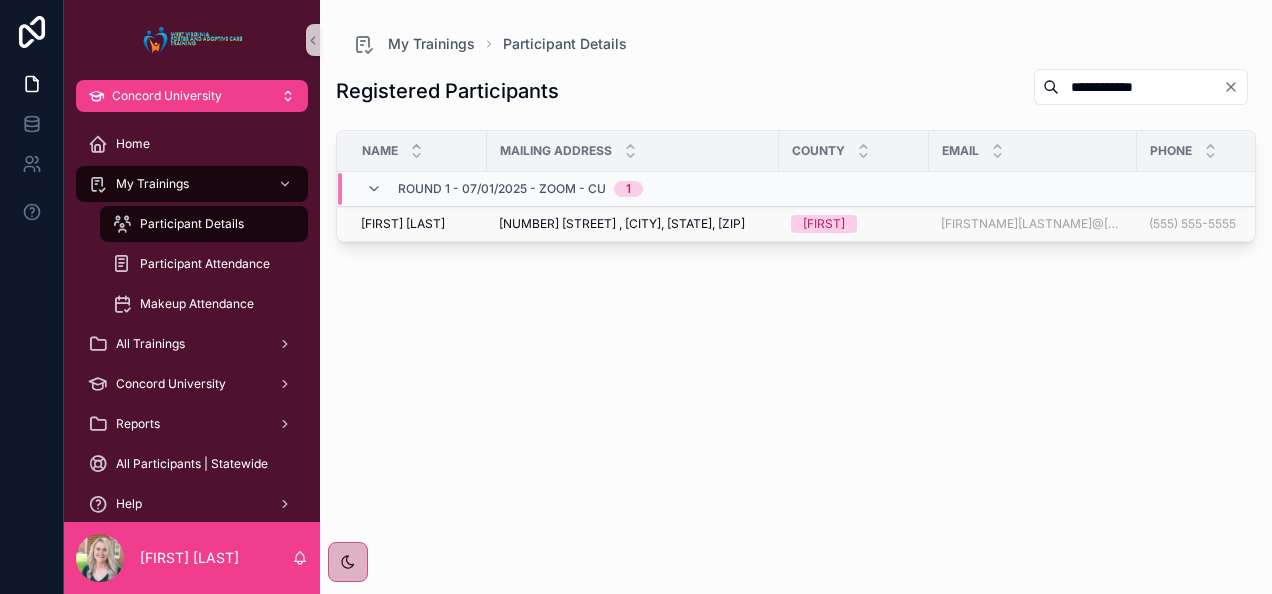click on "[FIRST] [LAST] [FIRST] [LAST]" at bounding box center (412, 224) 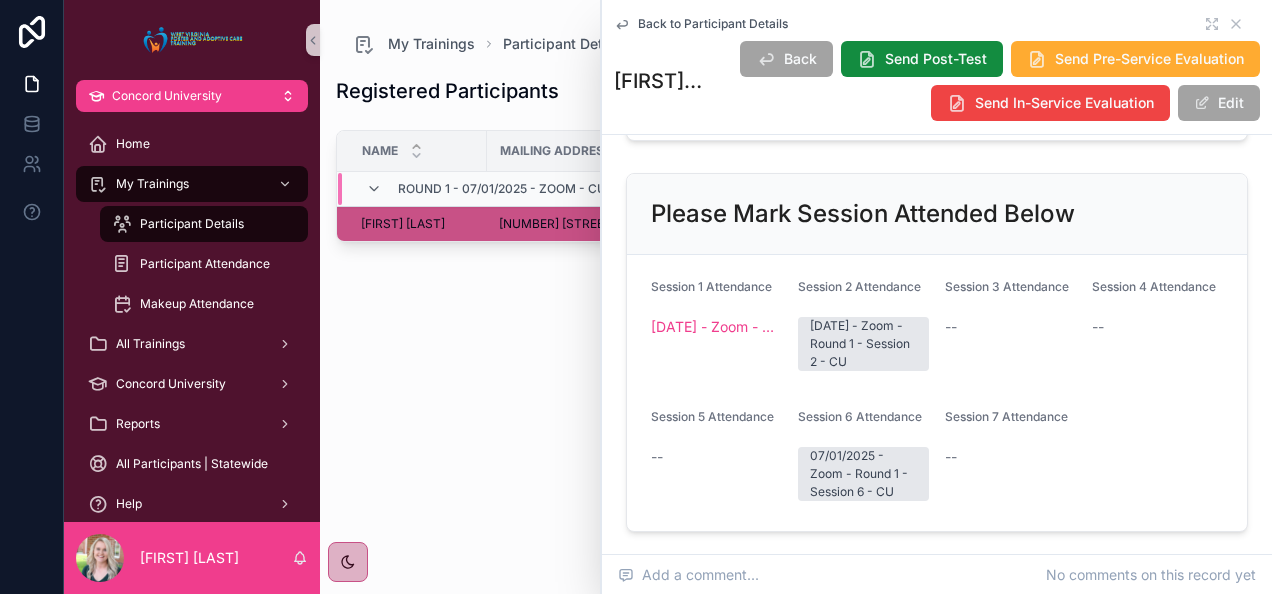 scroll, scrollTop: 0, scrollLeft: 0, axis: both 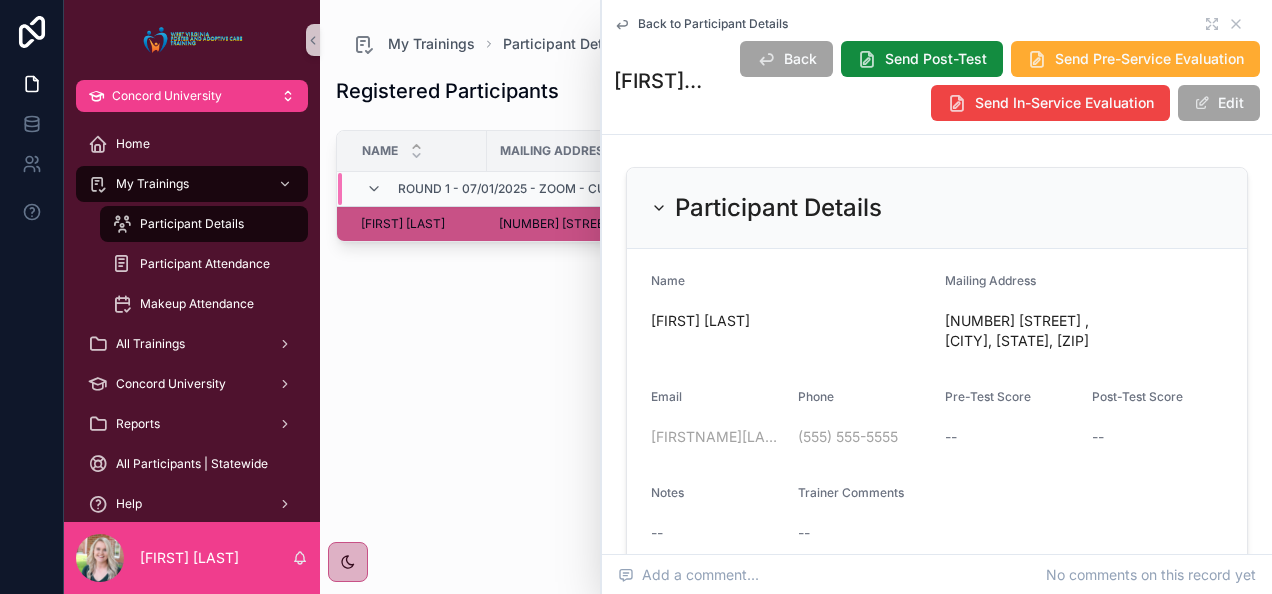 click on "Back to Participant Details [FIRST] [LAST] Back Send Post-Test Send Pre-Service Evaluation Send In-Service Evaluation Edit" at bounding box center (937, 67) 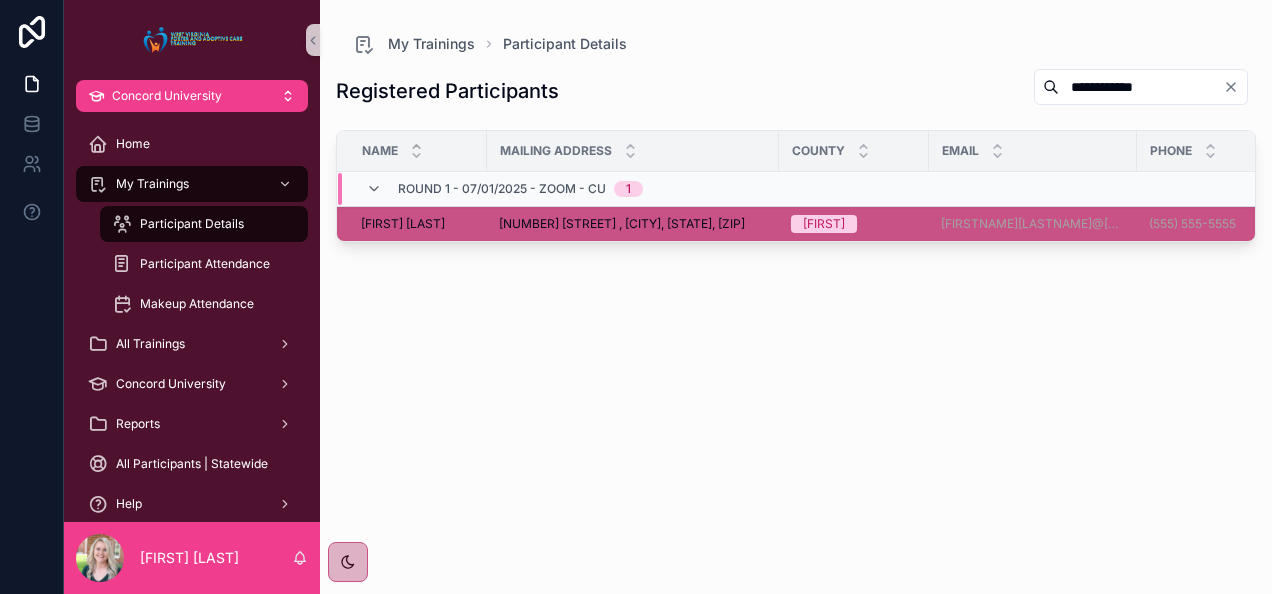 click on "**********" at bounding box center (1141, 87) 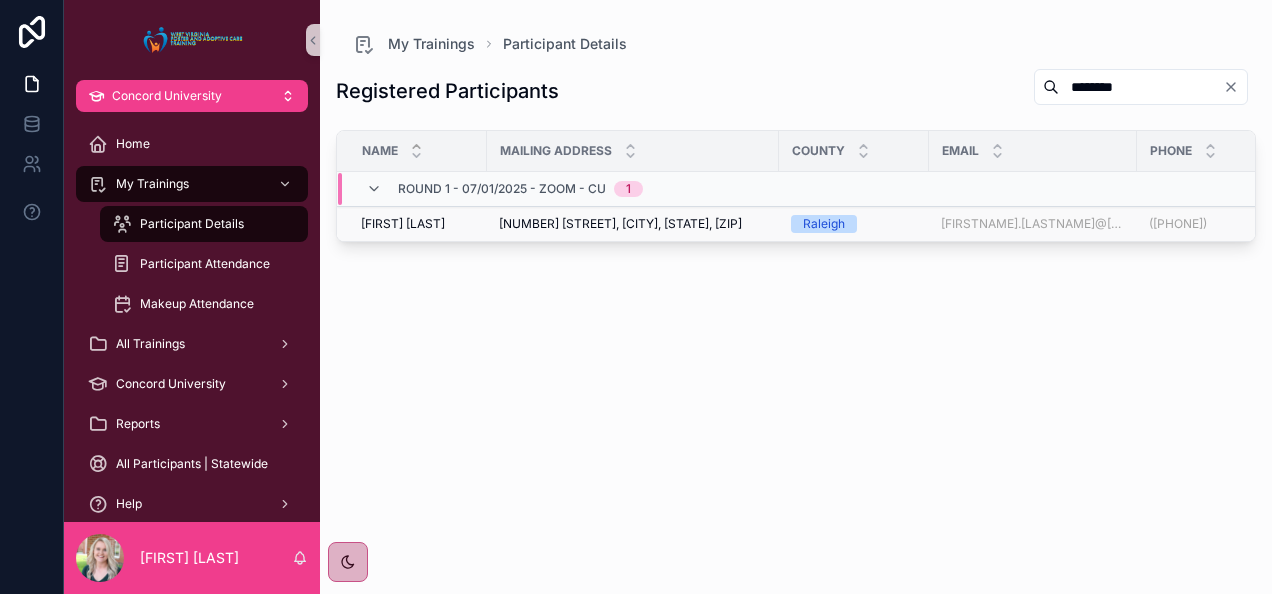 click on "[FIRST] [LAST]" at bounding box center [403, 224] 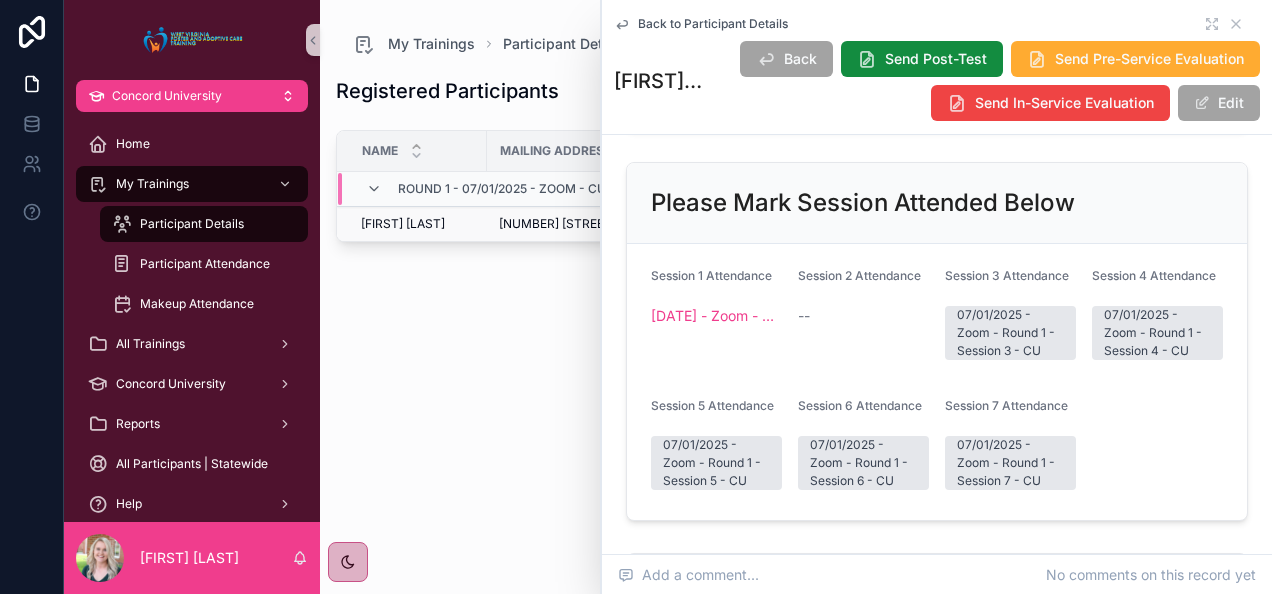 scroll, scrollTop: 453, scrollLeft: 0, axis: vertical 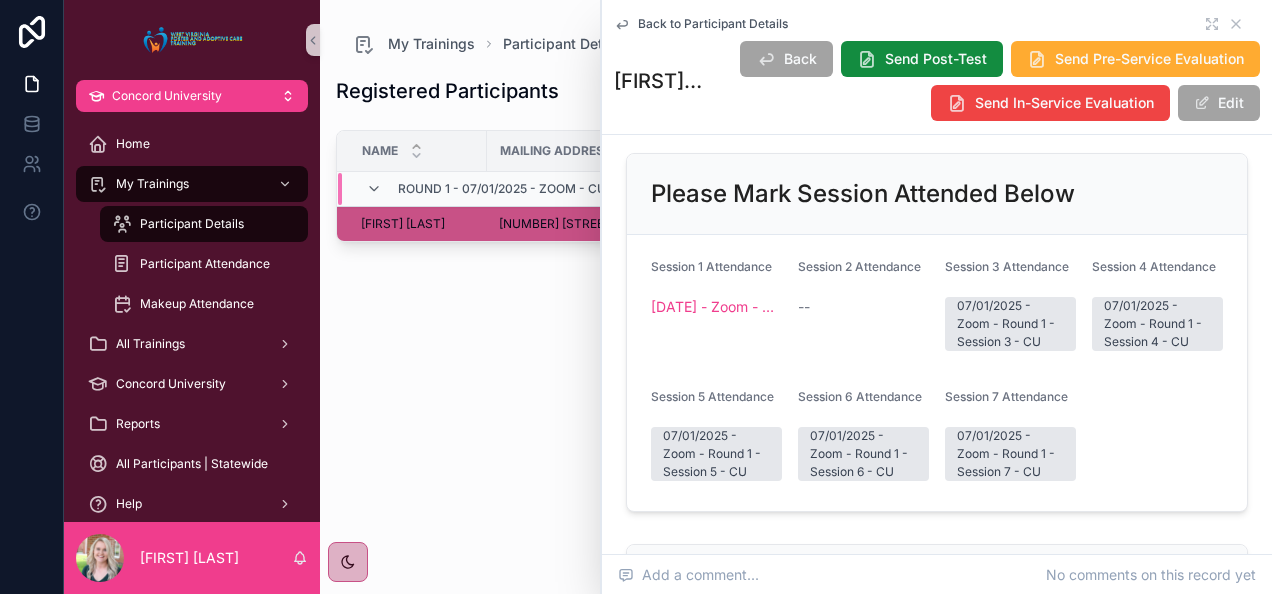 click on "Back to Participant Details" at bounding box center [713, 24] 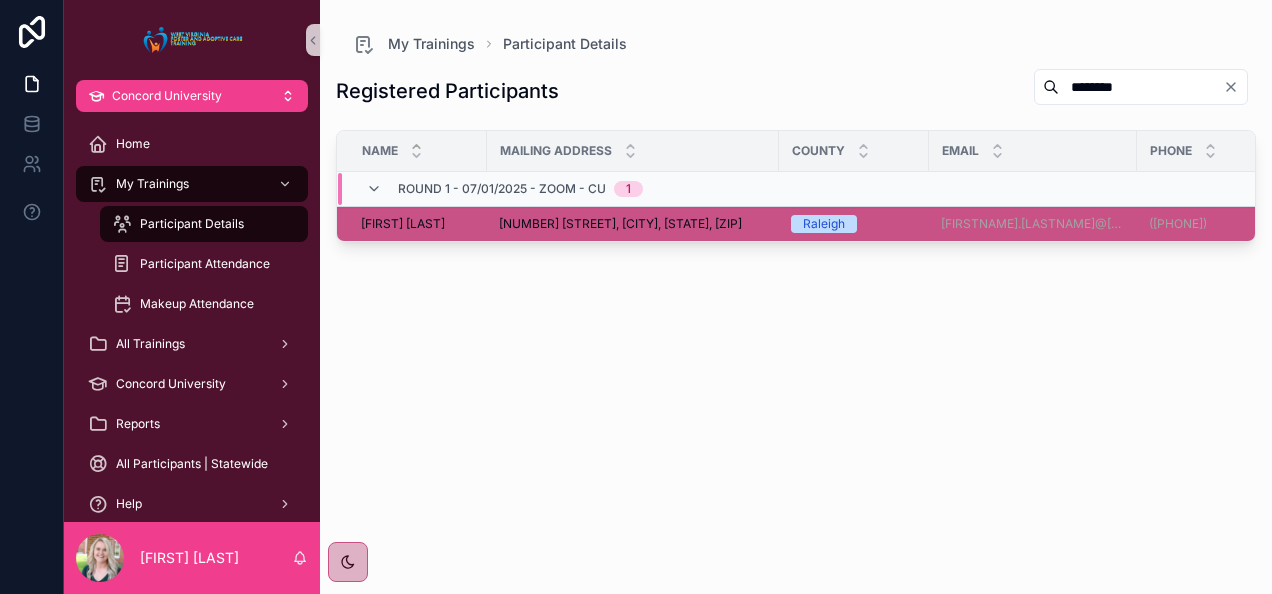 click on "********" at bounding box center (1141, 87) 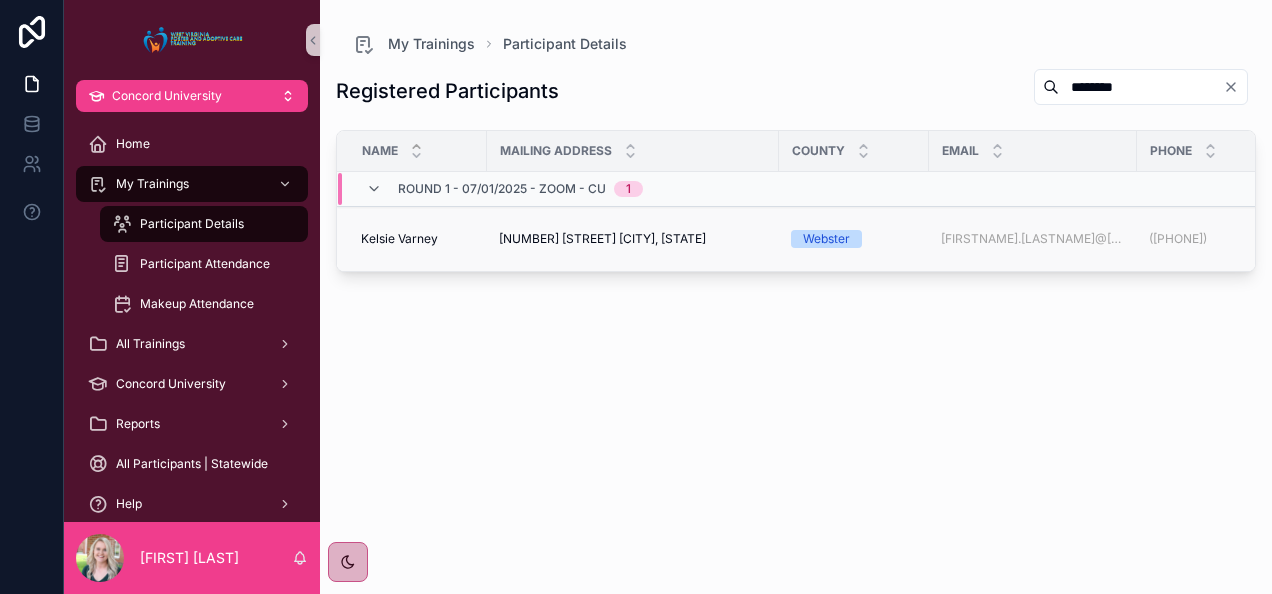 type on "********" 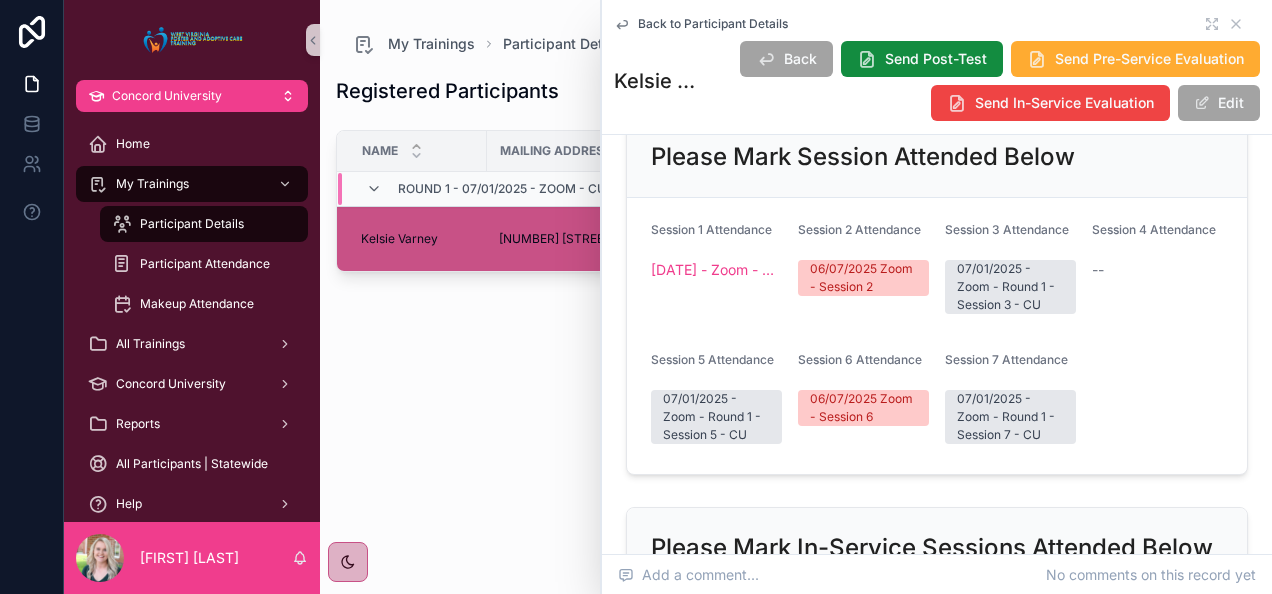 scroll, scrollTop: 532, scrollLeft: 0, axis: vertical 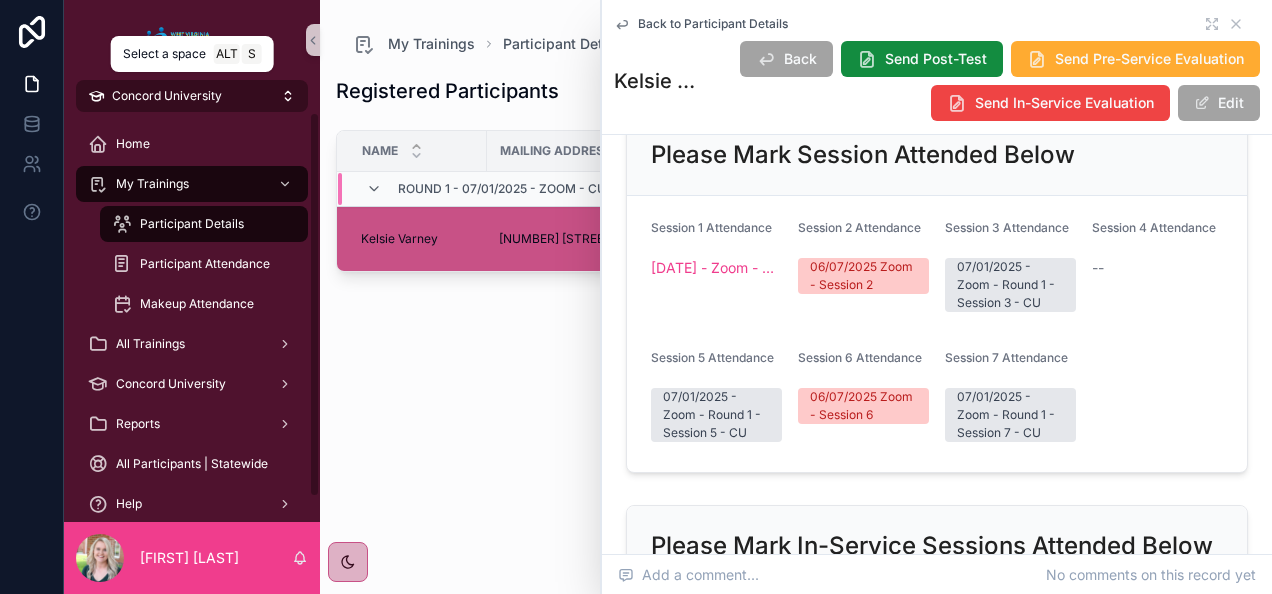 click on "Concord University" at bounding box center [192, 96] 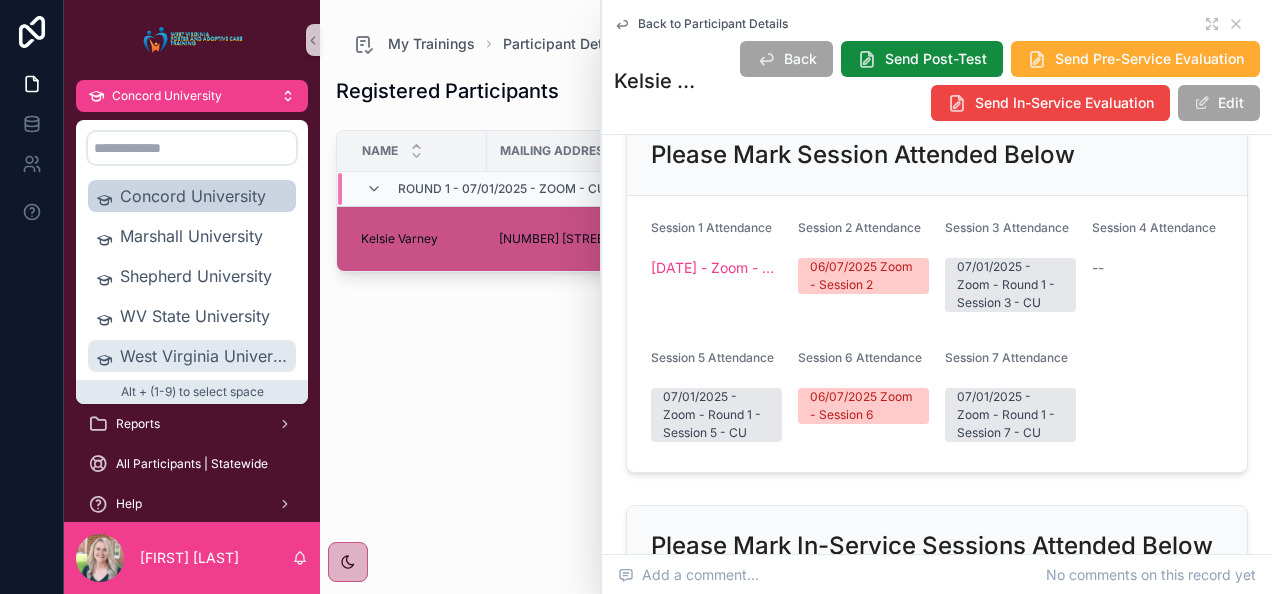 click on "West Virginia University" at bounding box center (204, 356) 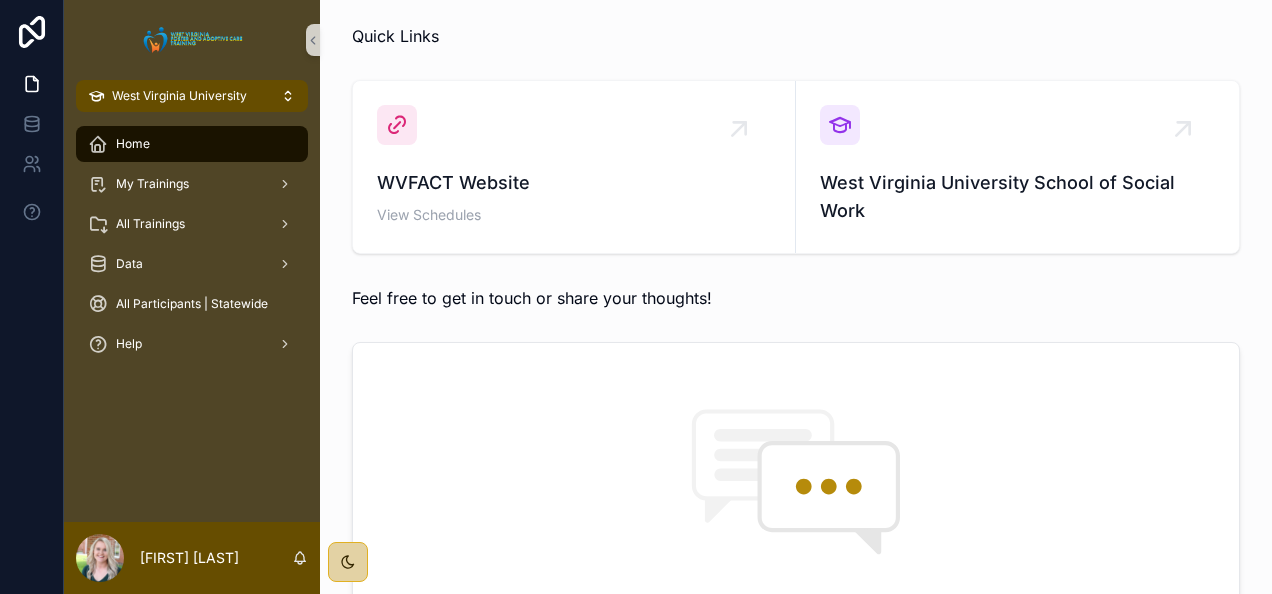 scroll, scrollTop: 89, scrollLeft: 0, axis: vertical 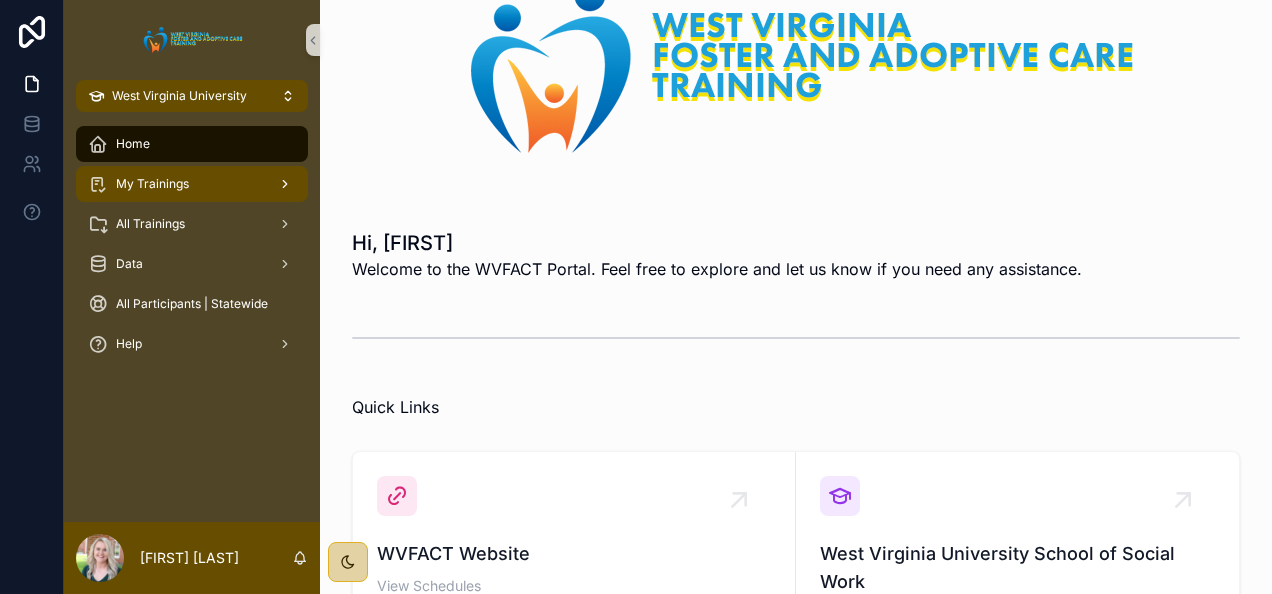 click on "My Trainings" at bounding box center (152, 184) 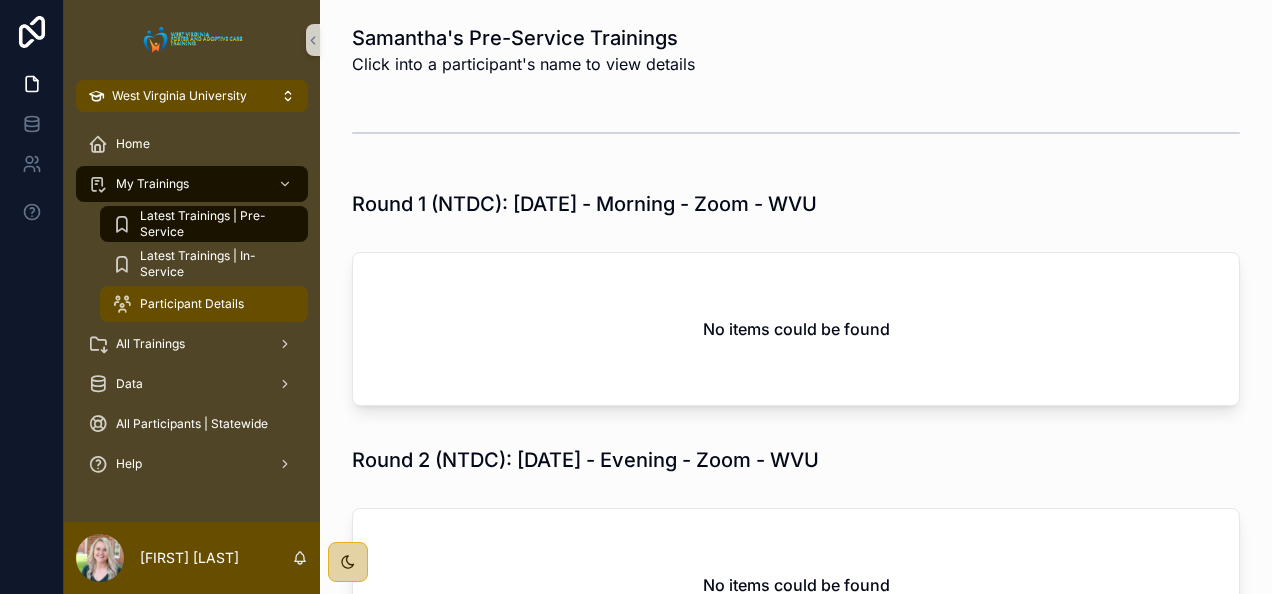 click on "Participant Details" at bounding box center [204, 304] 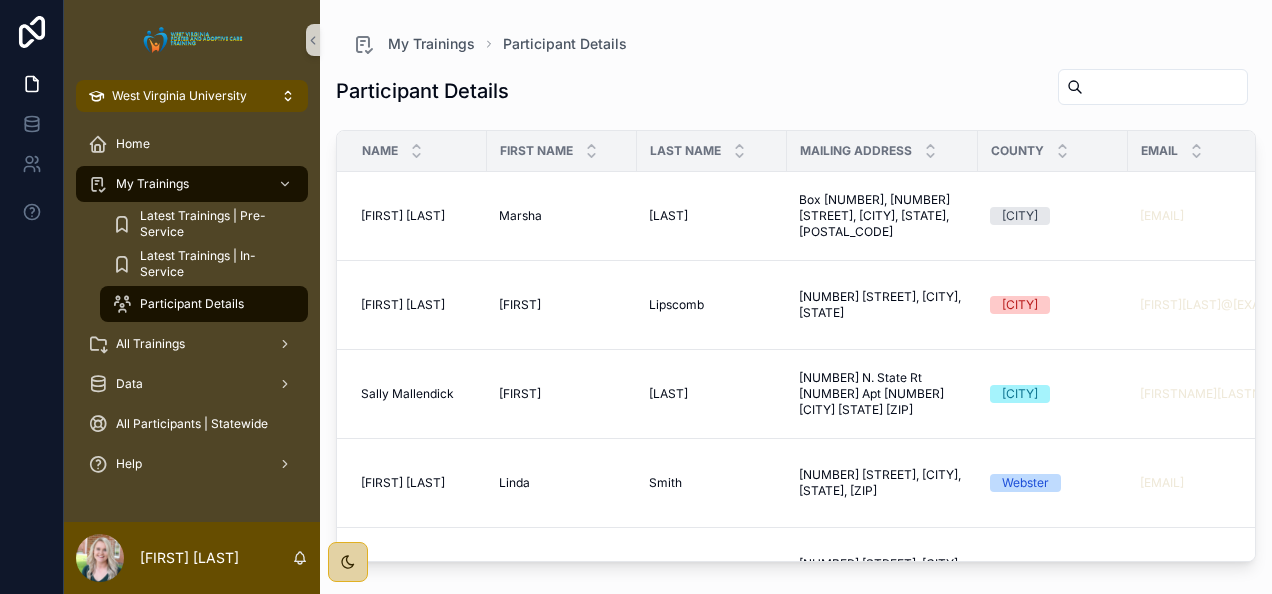 click at bounding box center (1165, 87) 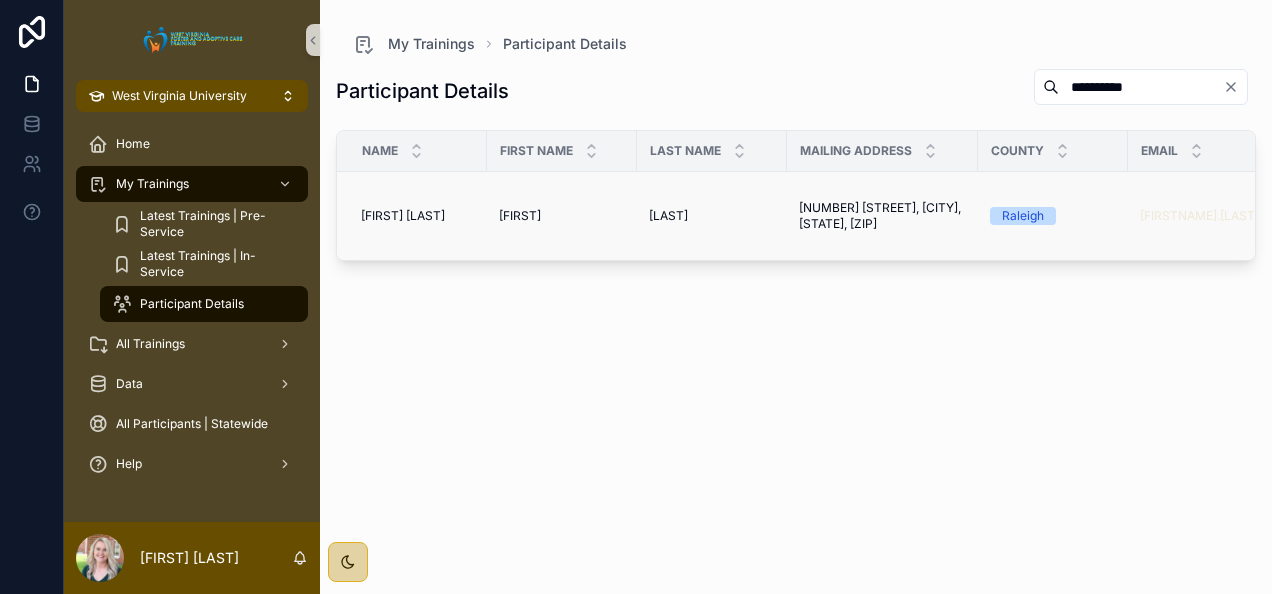 type on "**********" 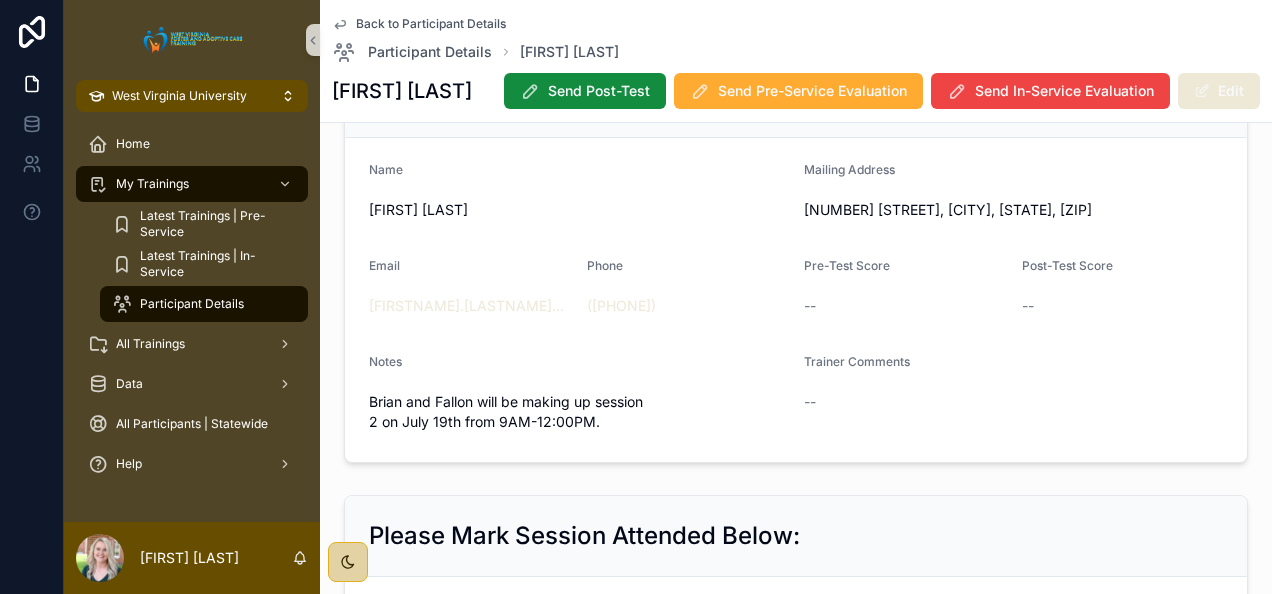 scroll, scrollTop: 90, scrollLeft: 0, axis: vertical 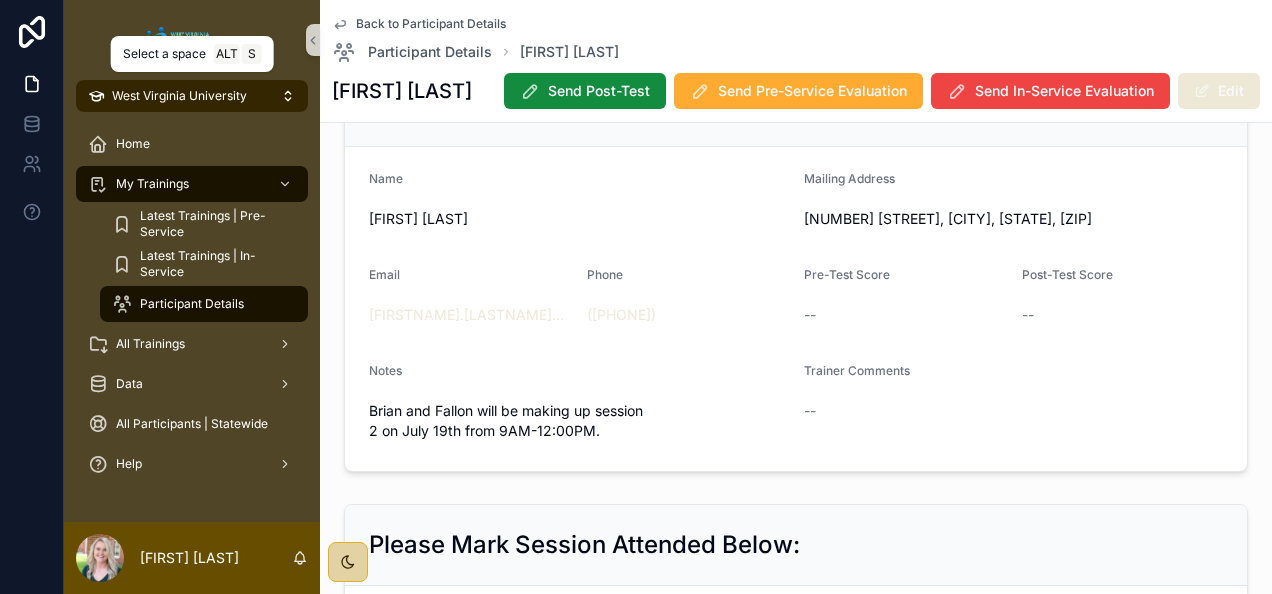 click on "West Virginia University" at bounding box center [192, 96] 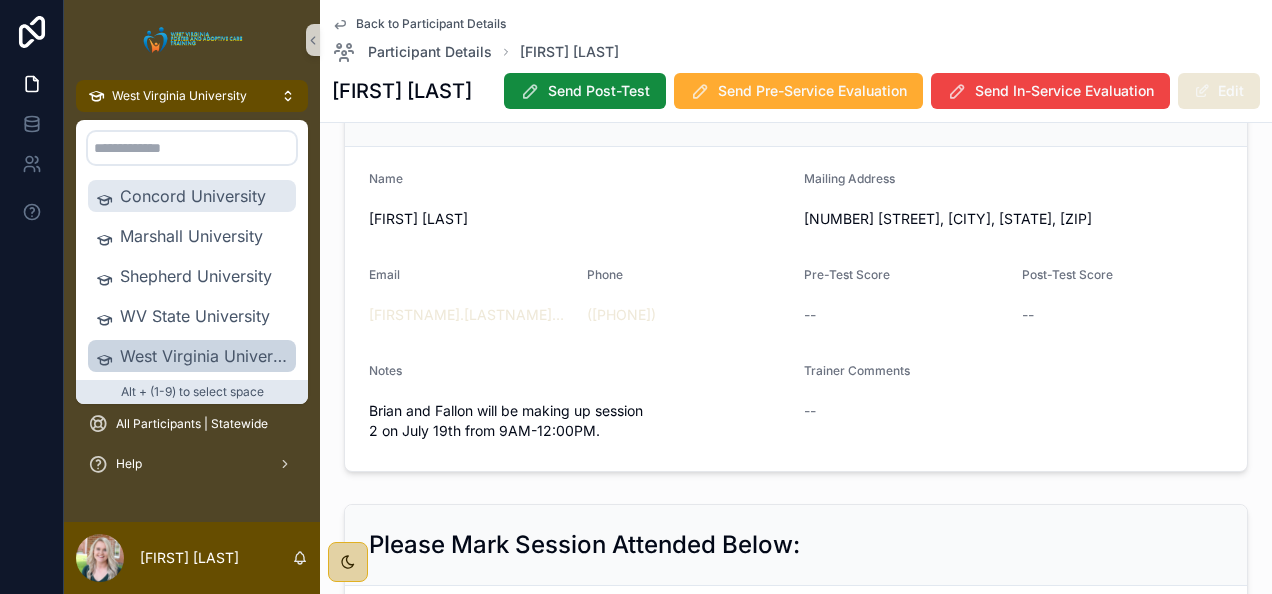 click on "Concord University" at bounding box center [204, 196] 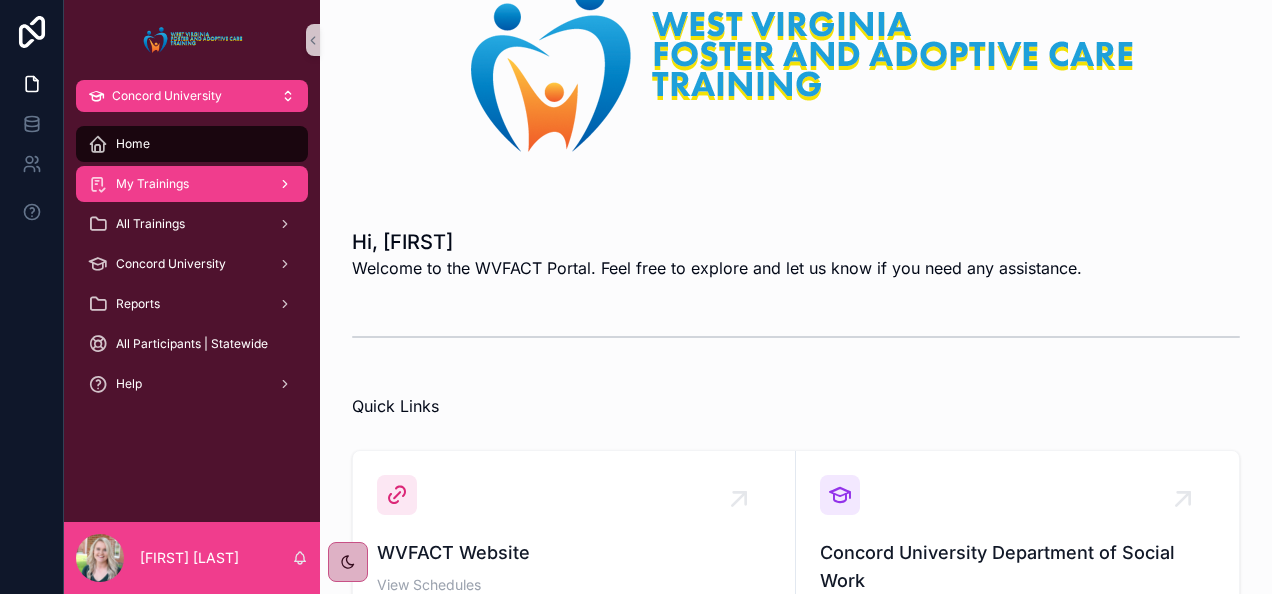 click on "My Trainings" at bounding box center (192, 184) 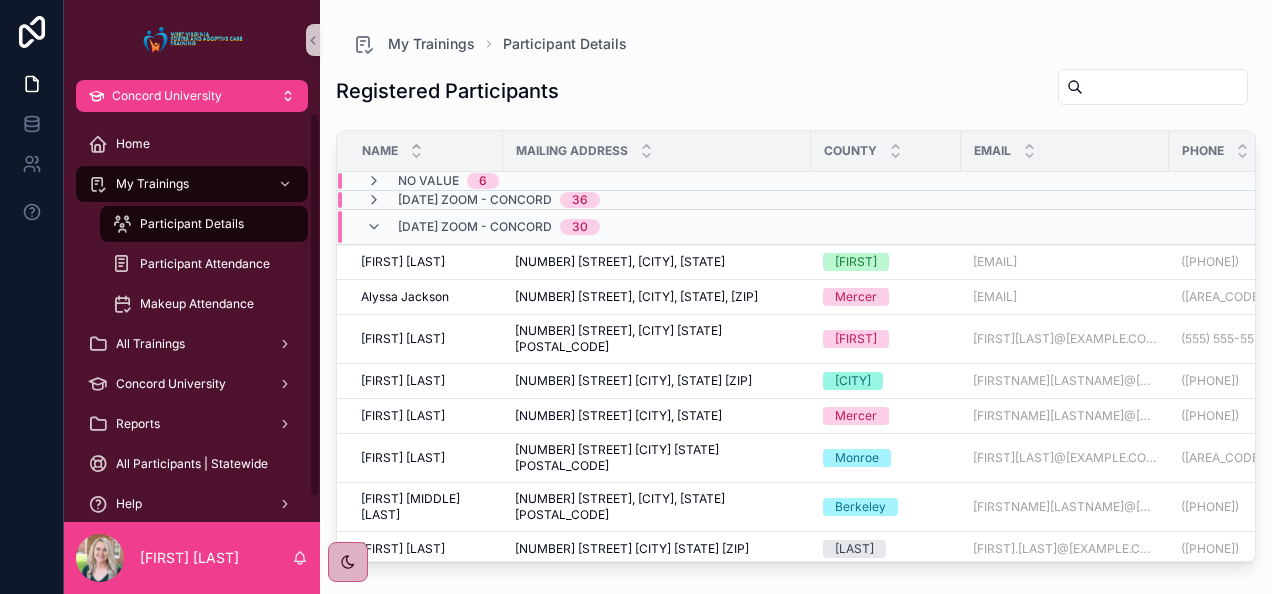 scroll, scrollTop: 0, scrollLeft: 0, axis: both 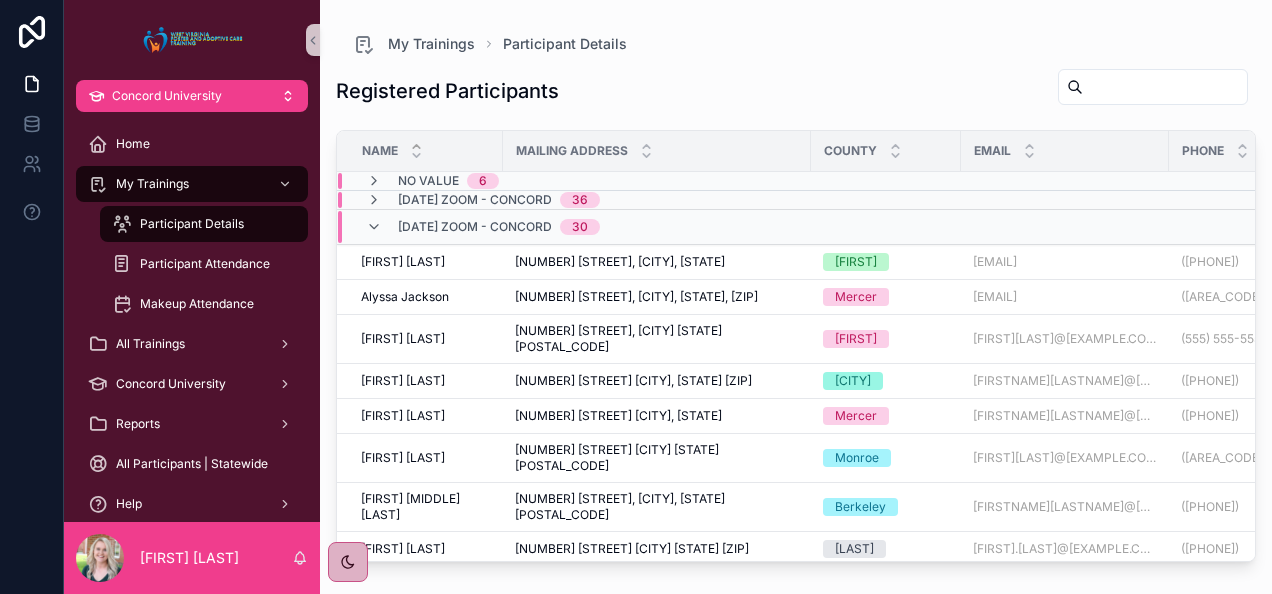 click at bounding box center (1165, 87) 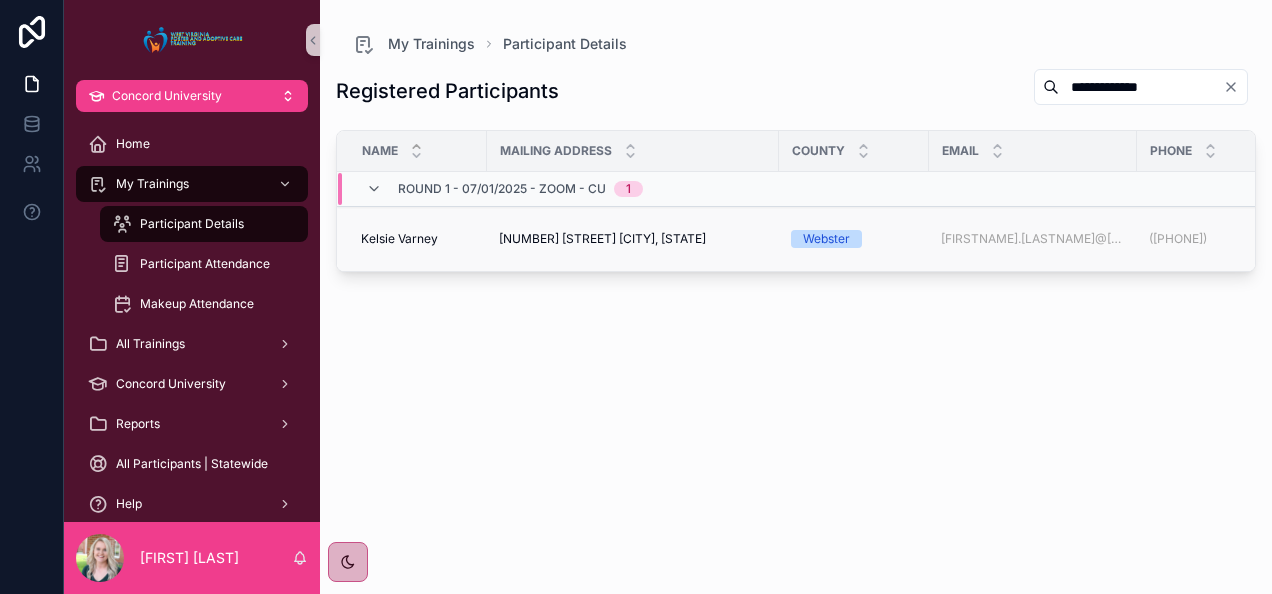 click on "[NUMBER] [STREET], [CITY], [STATE] [POSTAL_CODE] [NUMBER] [STREET], [CITY], [STATE] [POSTAL_CODE]" at bounding box center (633, 239) 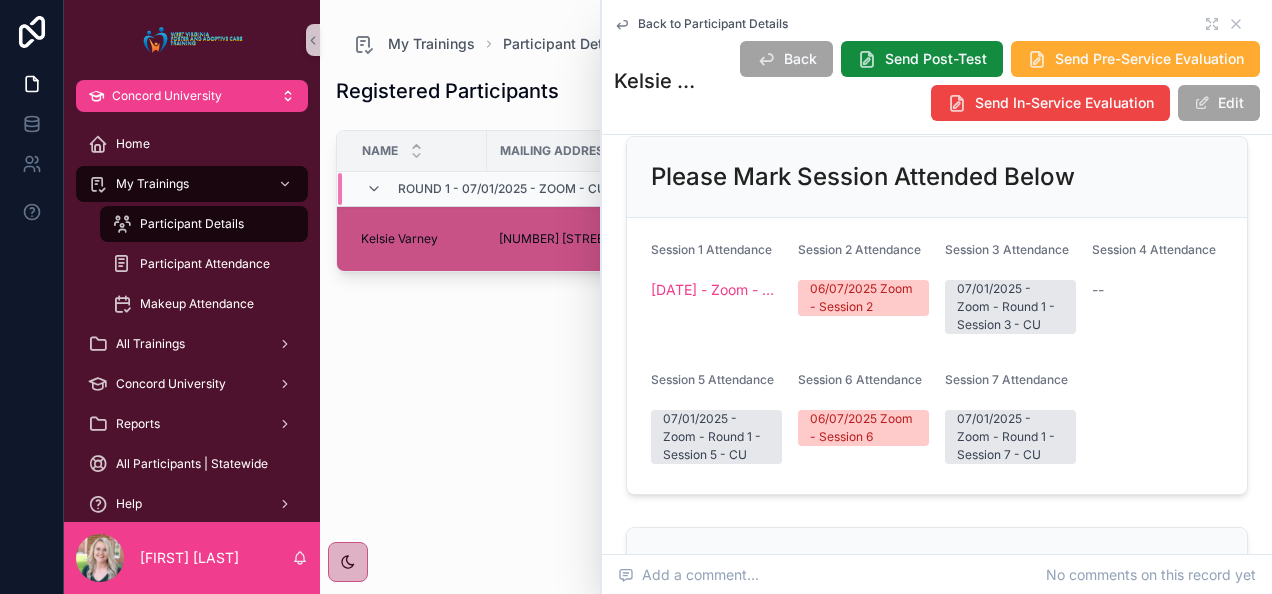 scroll, scrollTop: 507, scrollLeft: 0, axis: vertical 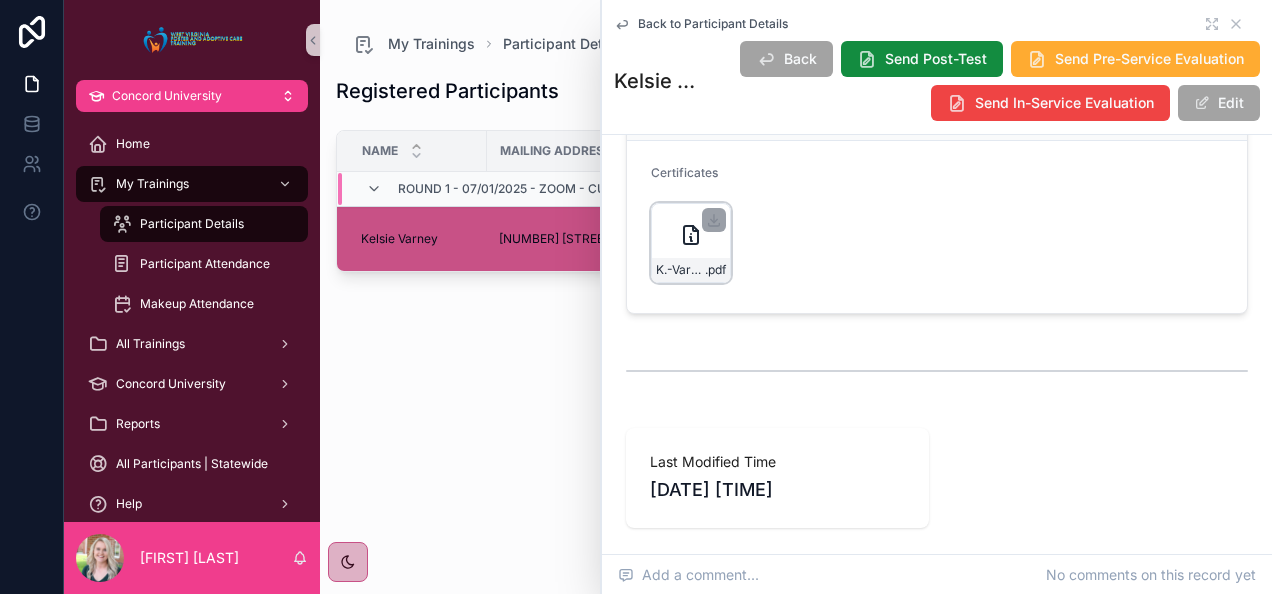 click on "K.-Varney-(Webster) .pdf" at bounding box center (691, 243) 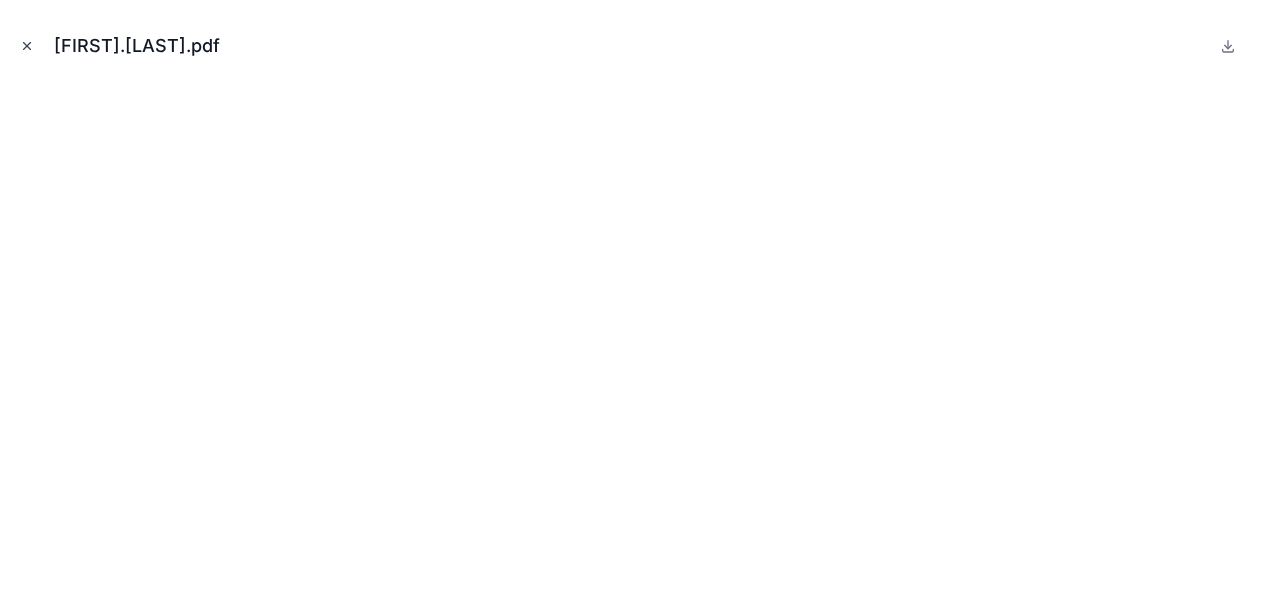 click at bounding box center (27, 46) 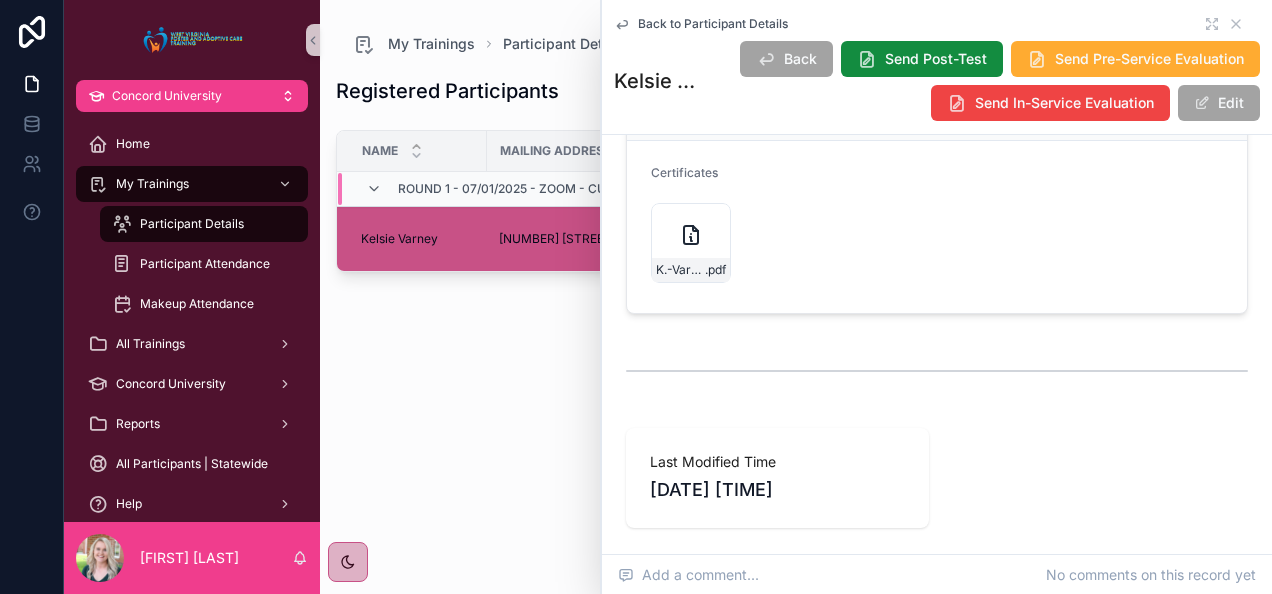 click on "**********" at bounding box center (796, 313) 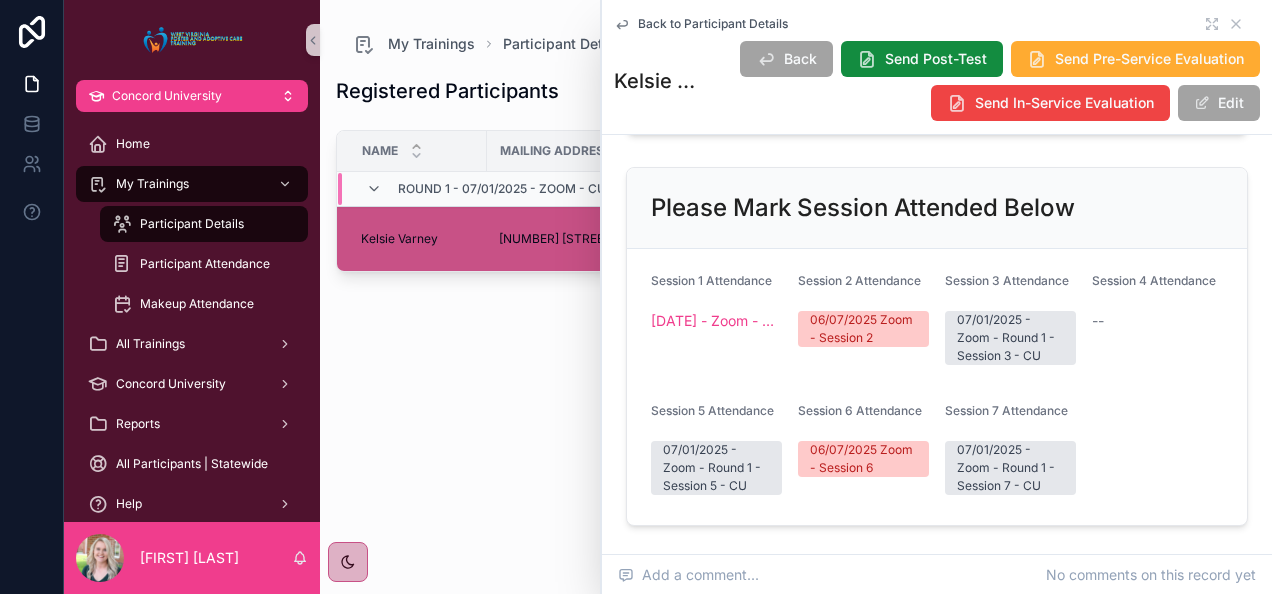 scroll, scrollTop: 497, scrollLeft: 0, axis: vertical 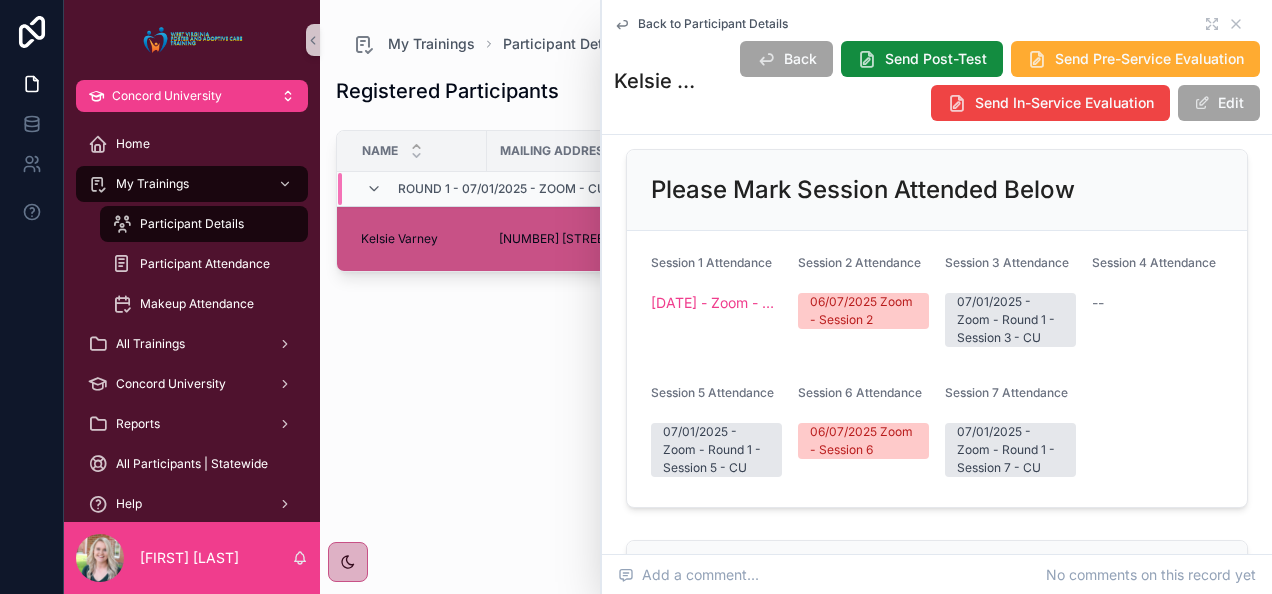 click 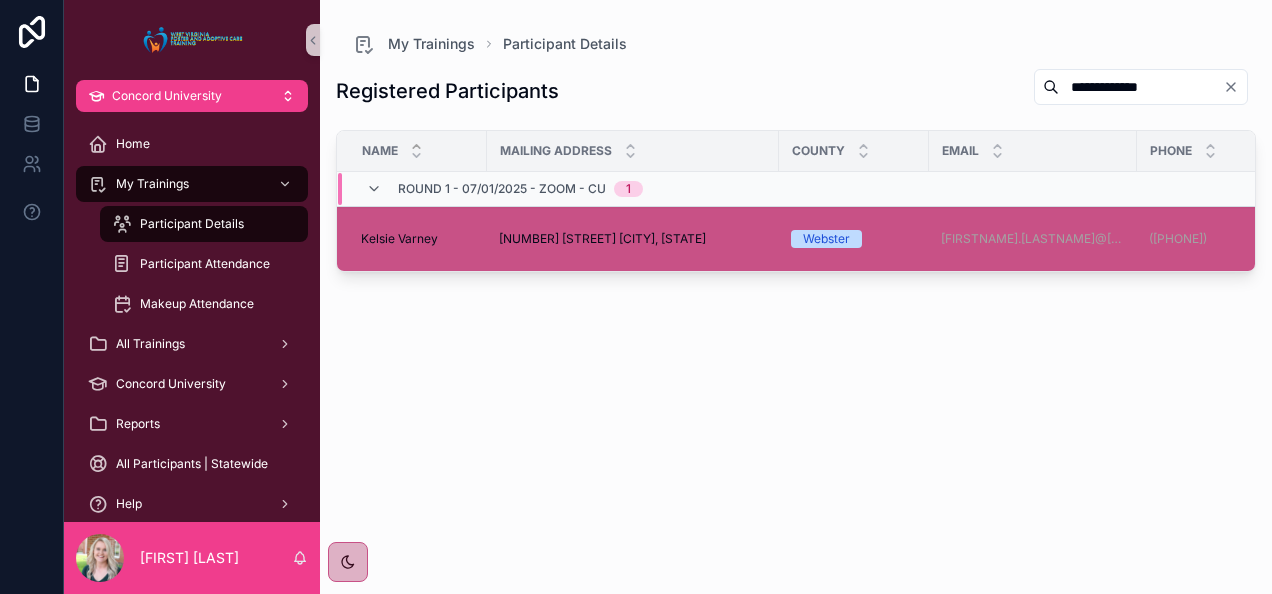 click on "**********" at bounding box center [1141, 87] 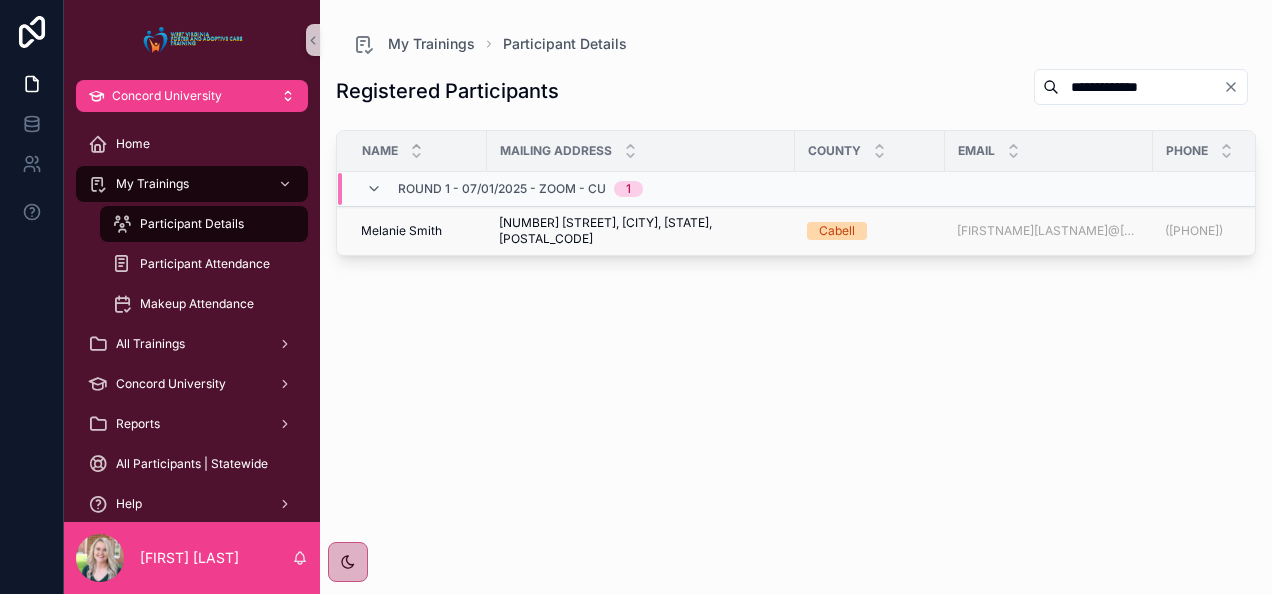 click on "[NUMBER] [STREET], [CITY], [STATE], [POSTAL_CODE]" at bounding box center (641, 231) 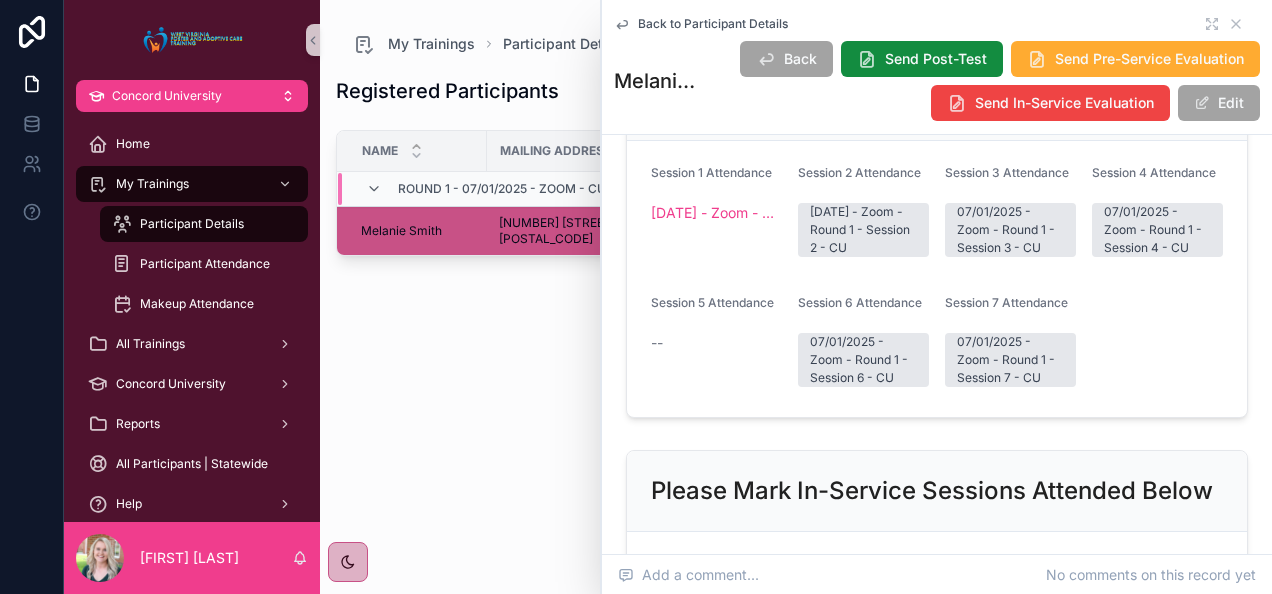 scroll, scrollTop: 554, scrollLeft: 0, axis: vertical 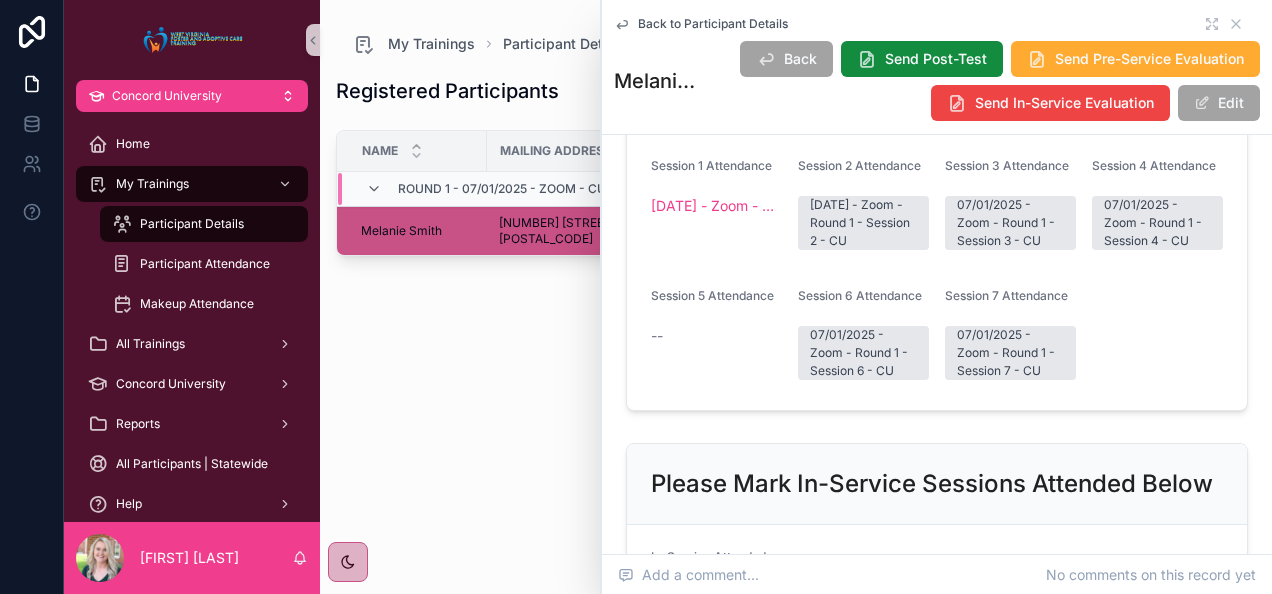 click on "**********" at bounding box center [796, 313] 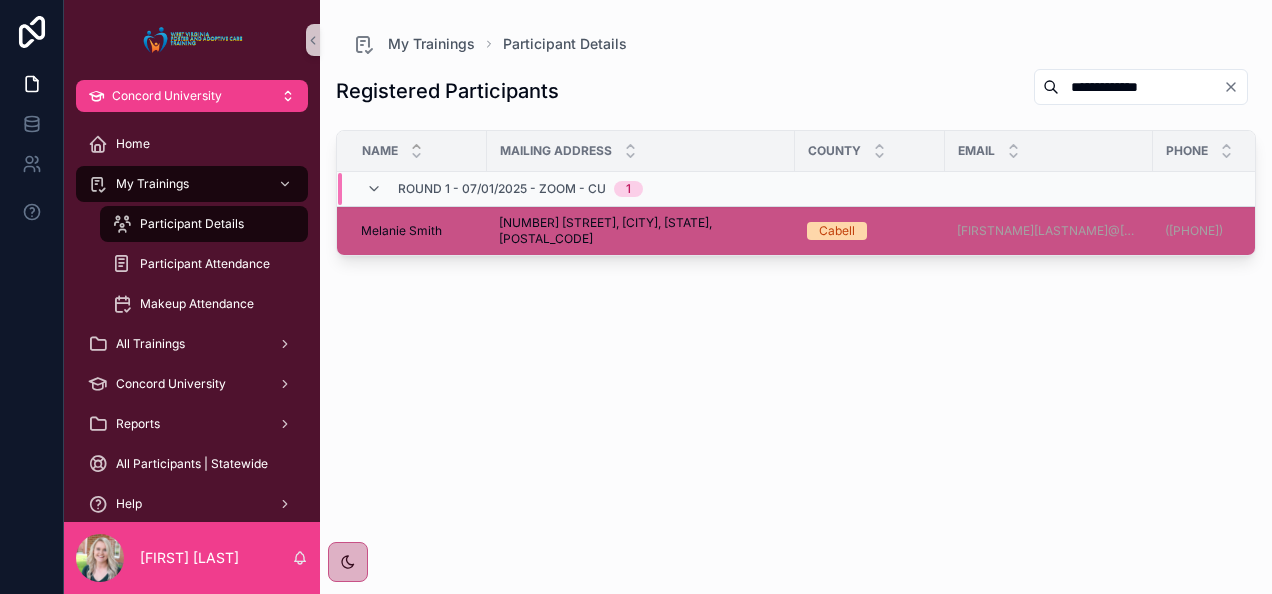 click on "**********" at bounding box center [1141, 87] 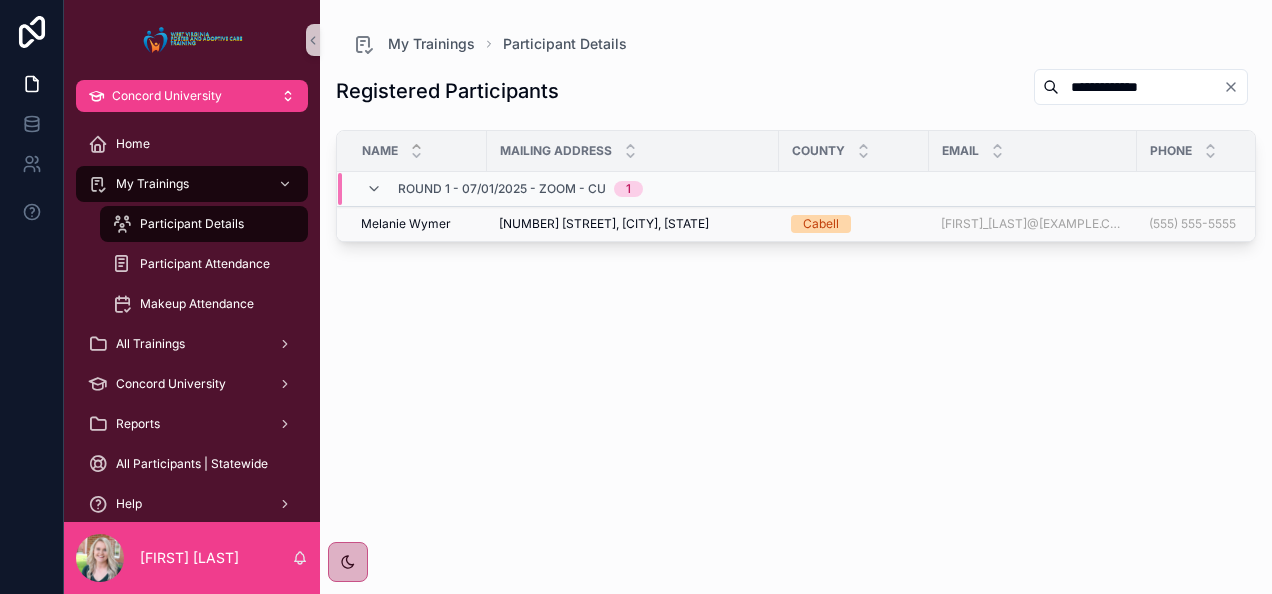type on "**********" 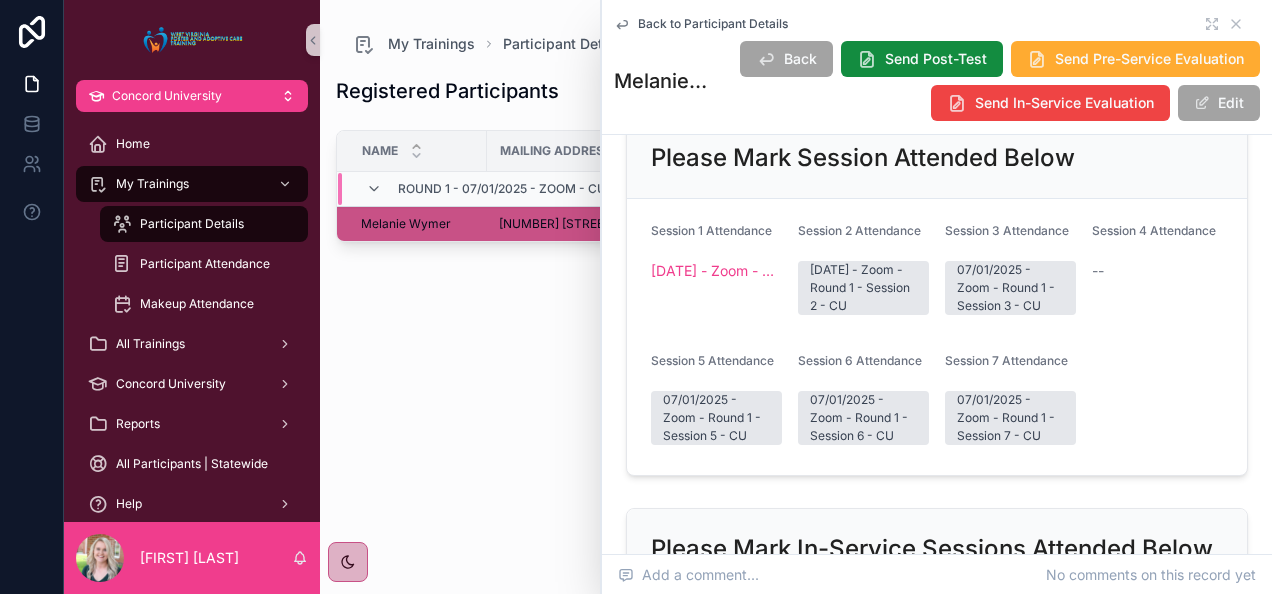 scroll, scrollTop: 476, scrollLeft: 0, axis: vertical 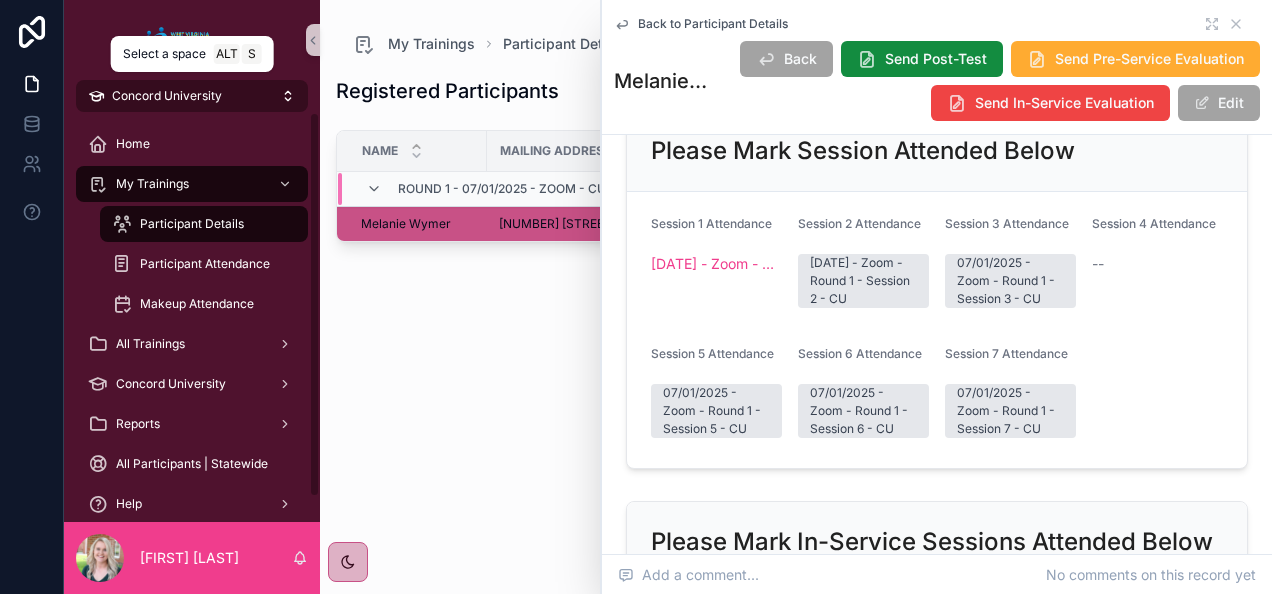 click on "Concord University" at bounding box center [192, 96] 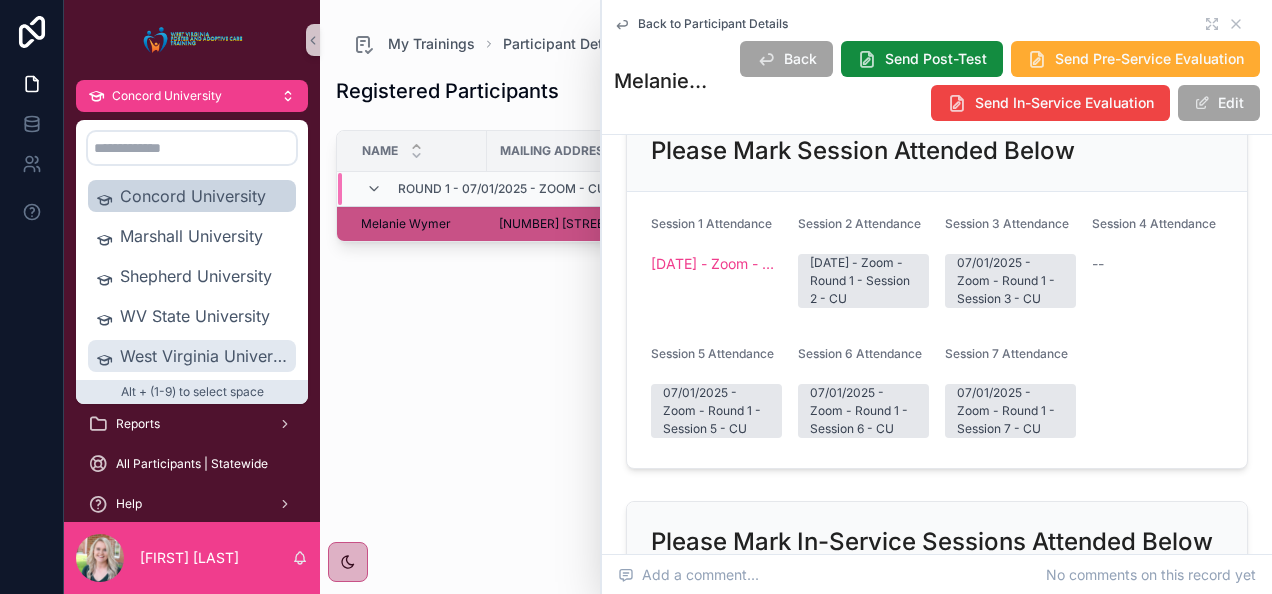 click on "West Virginia University" at bounding box center (204, 356) 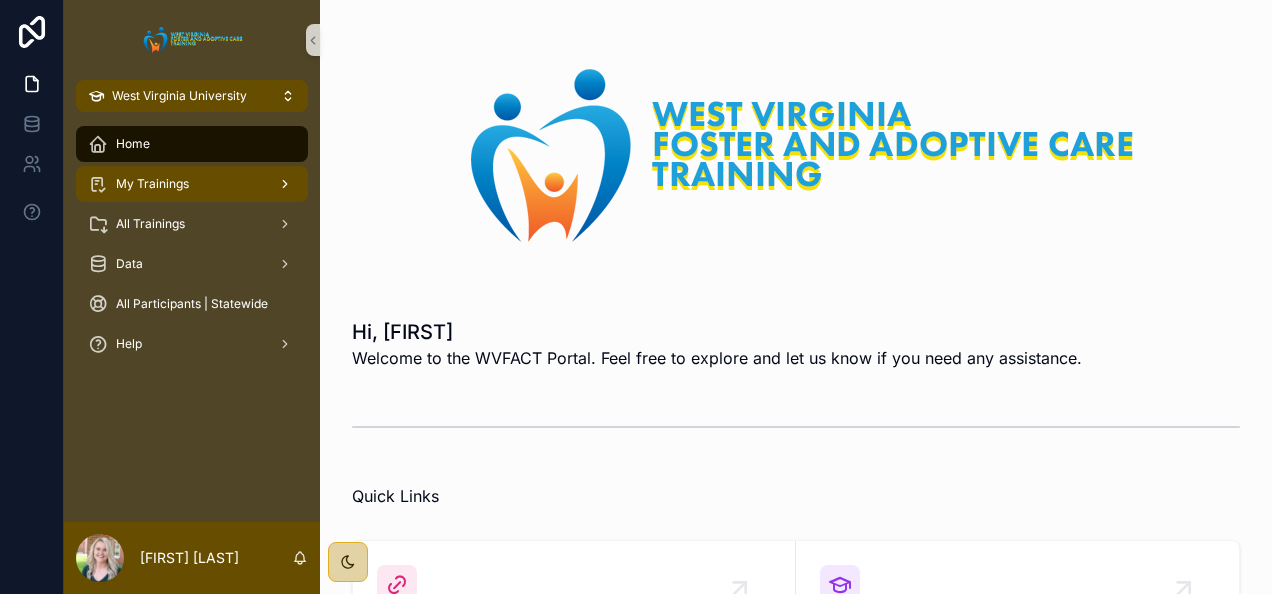 click on "My Trainings" at bounding box center (152, 184) 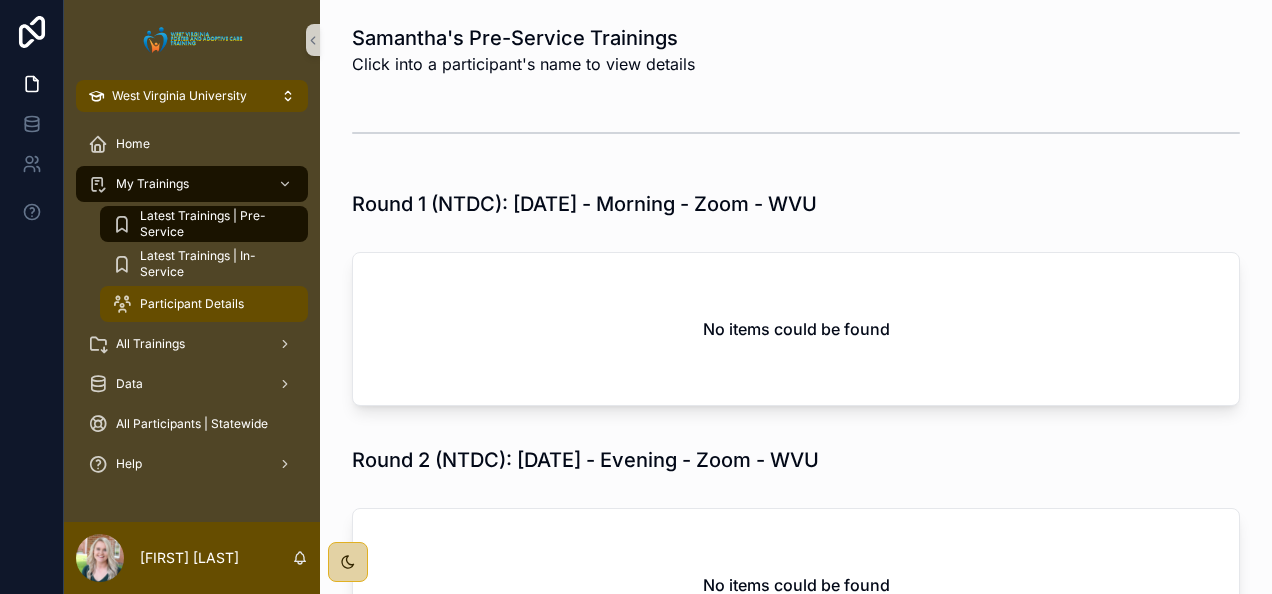 click on "Participant Details" at bounding box center [192, 304] 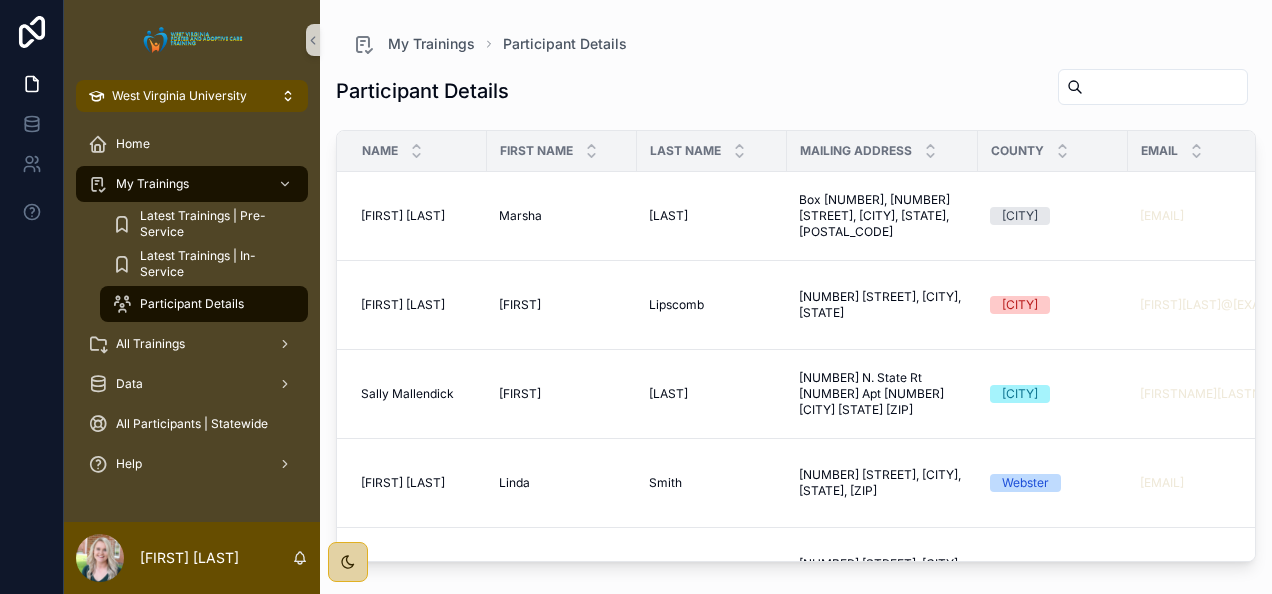 click at bounding box center (1165, 87) 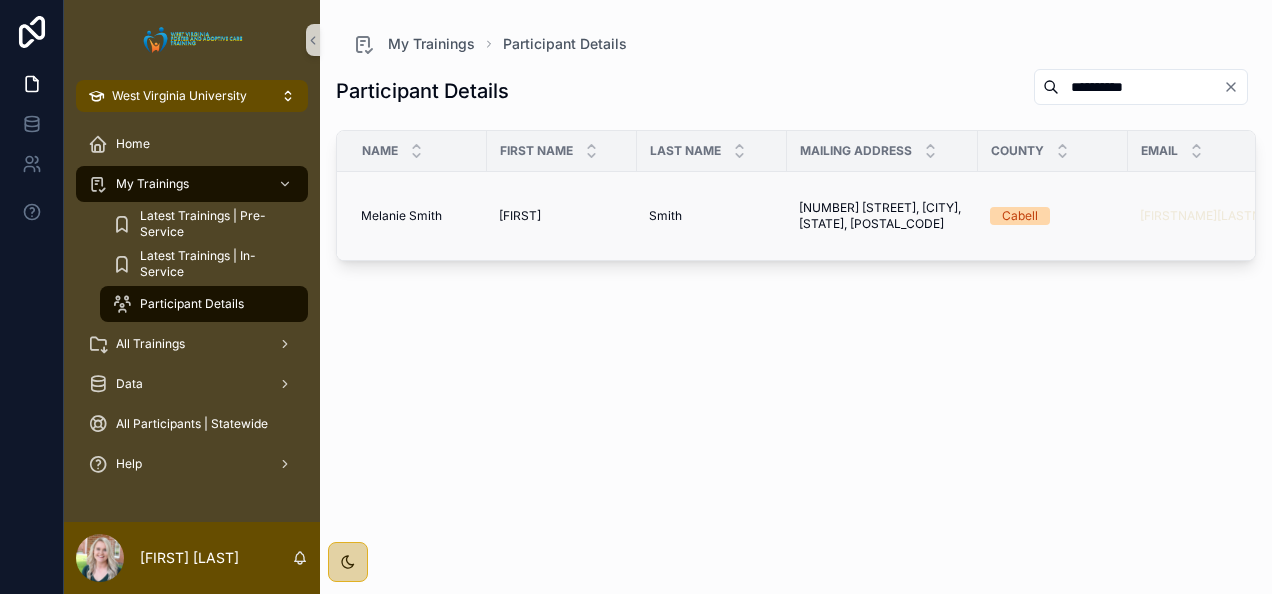 type on "**********" 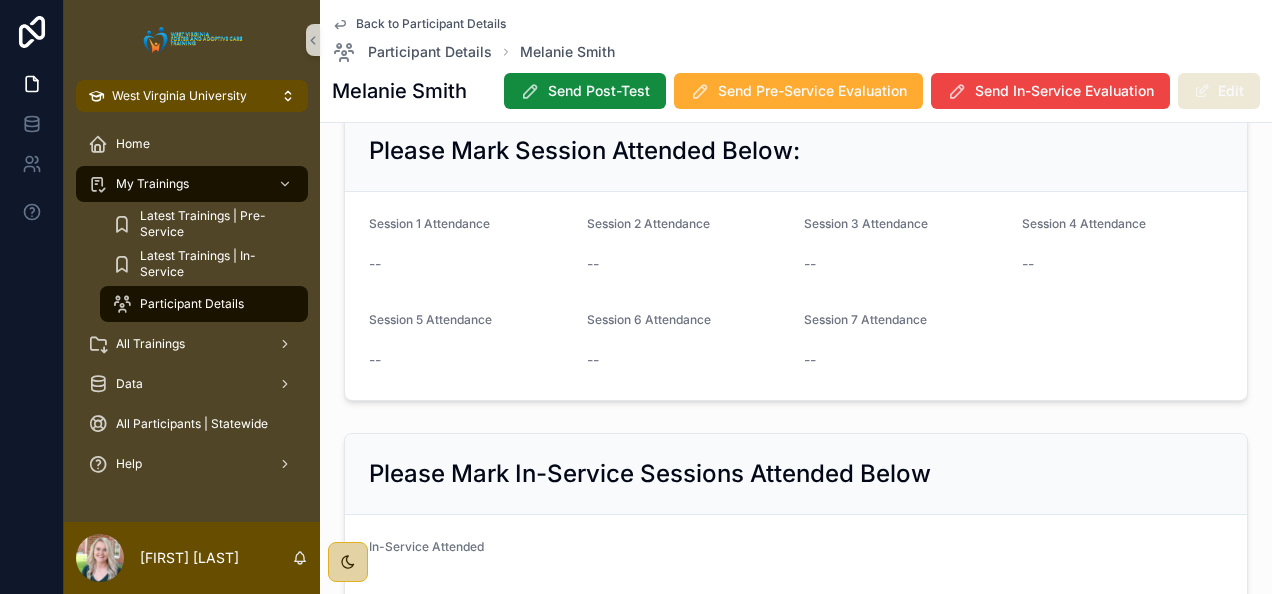scroll, scrollTop: 74, scrollLeft: 0, axis: vertical 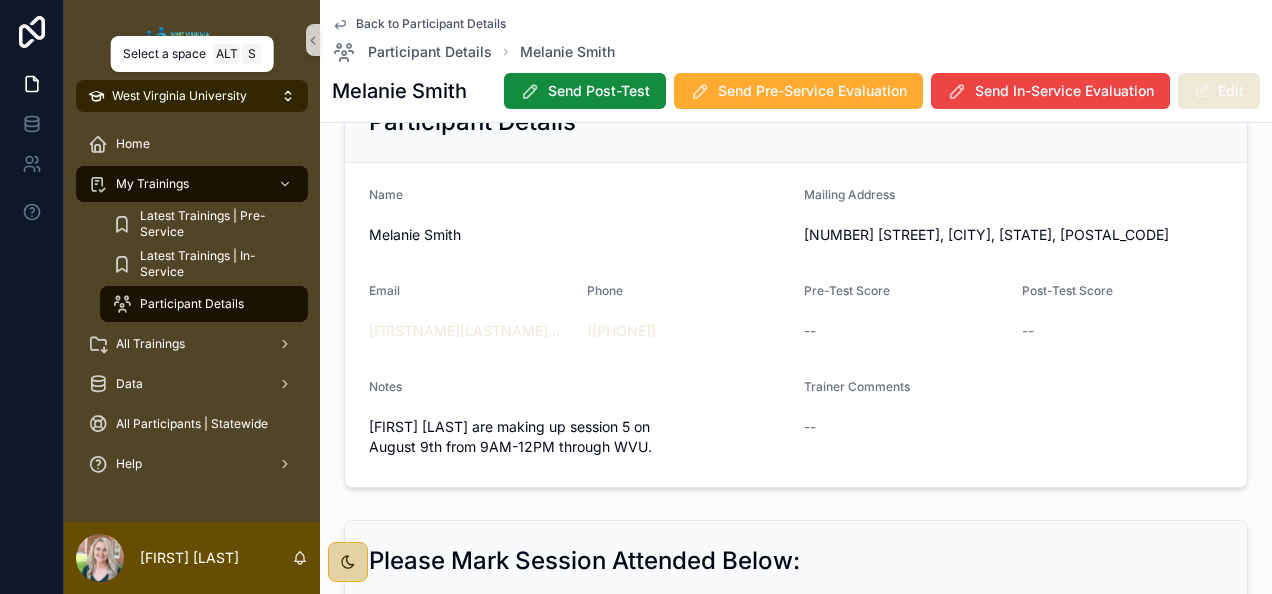 click on "West Virginia University" at bounding box center (179, 96) 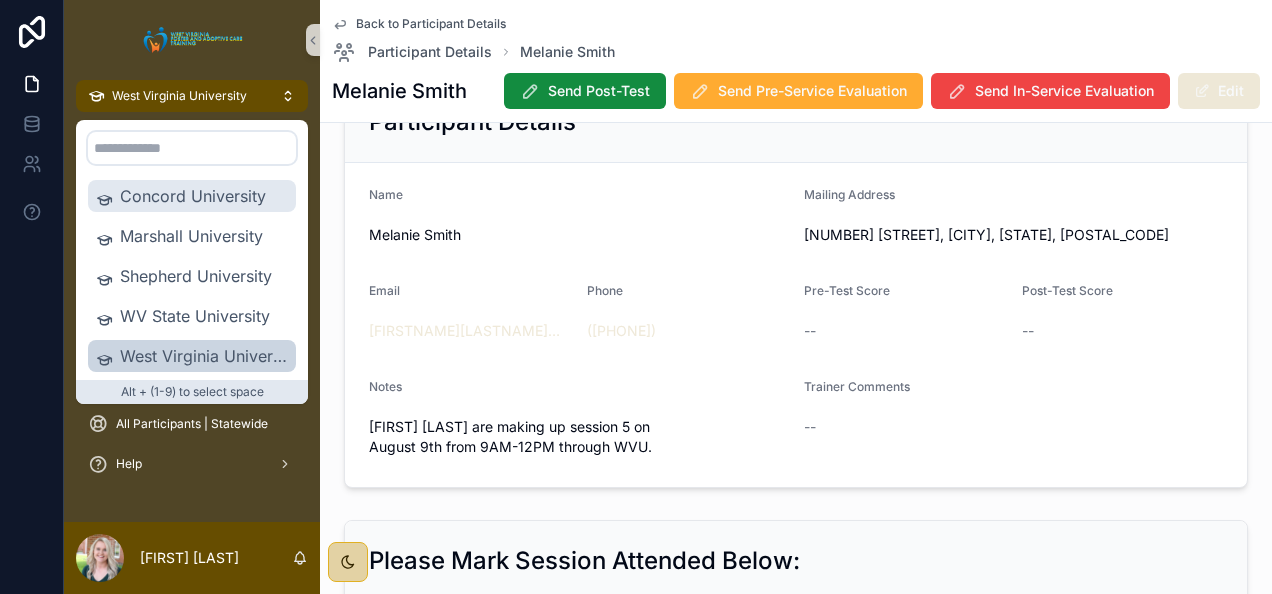 click on "Concord University" at bounding box center (204, 196) 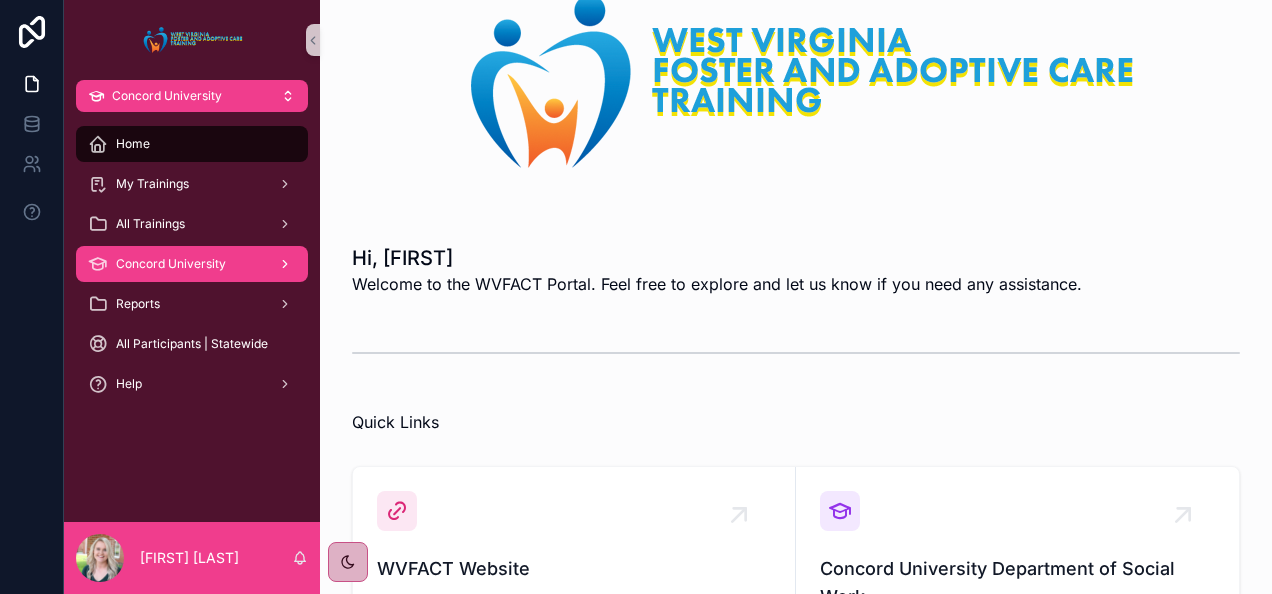 click on "Concord University" at bounding box center [171, 264] 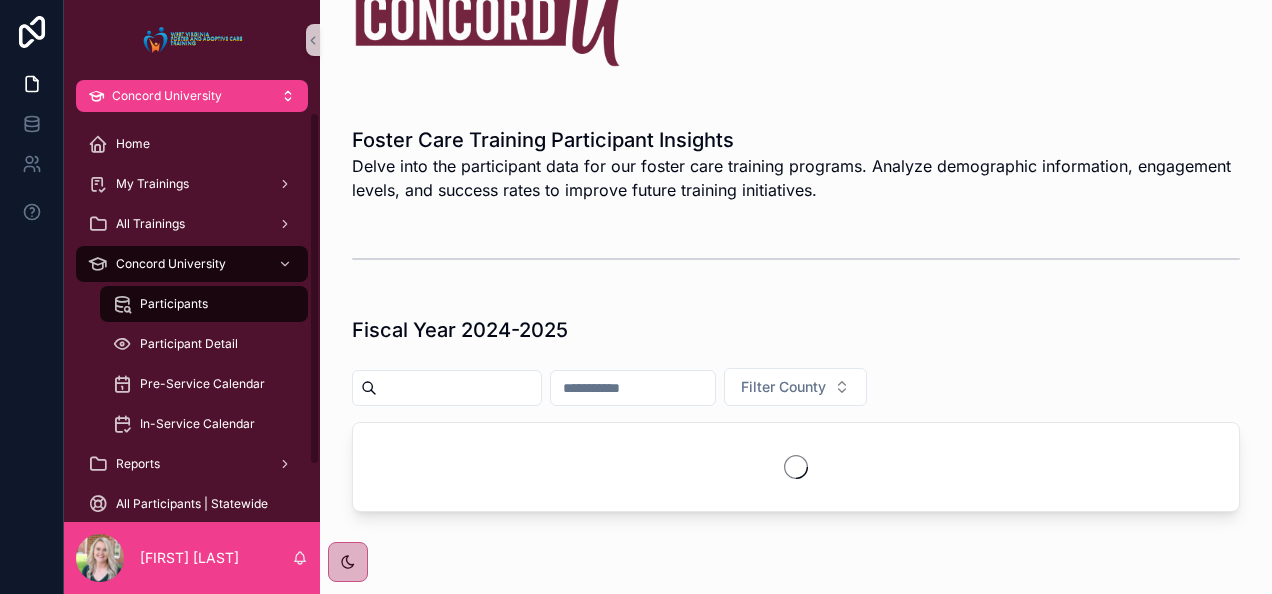 scroll, scrollTop: 0, scrollLeft: 0, axis: both 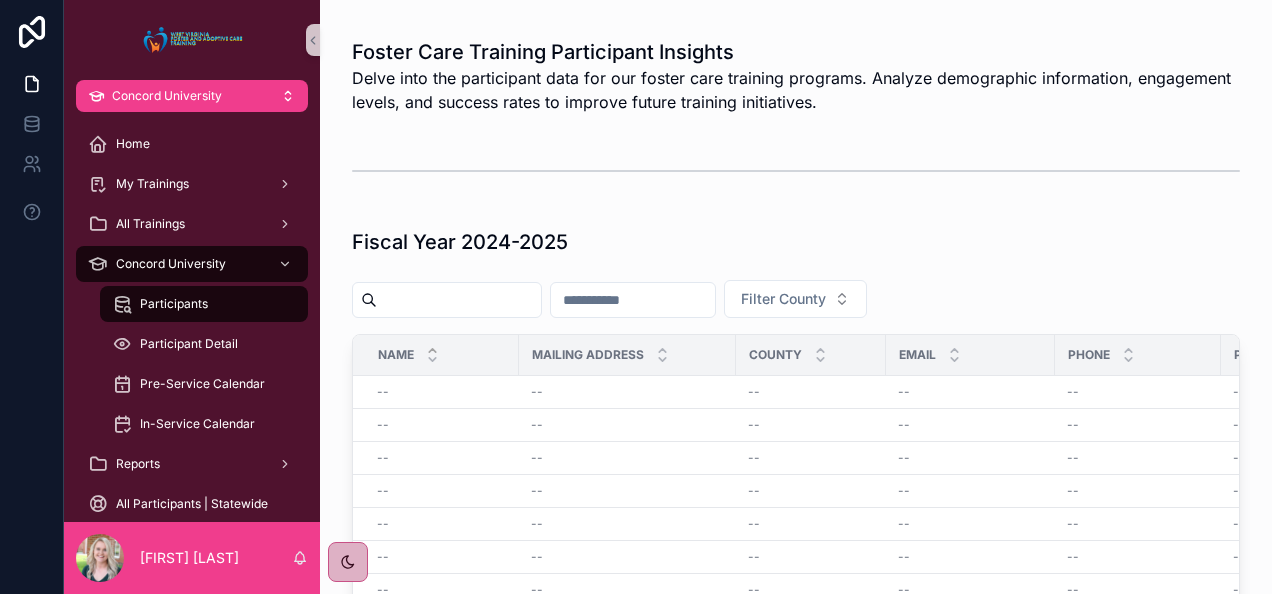click at bounding box center (633, 300) 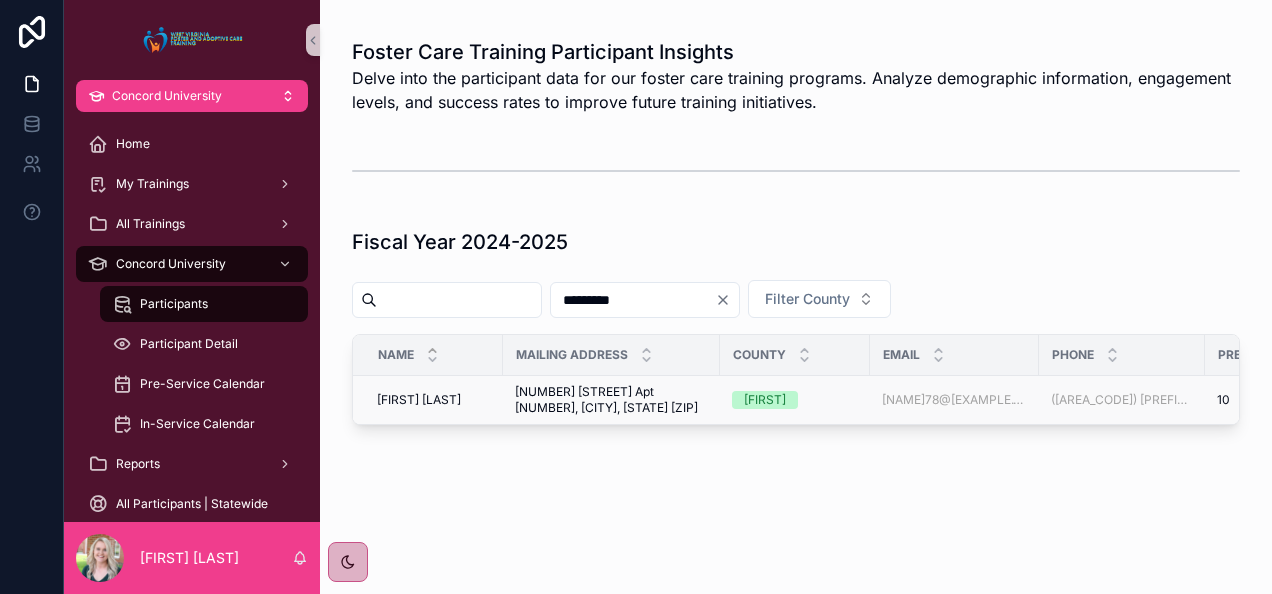 type on "*********" 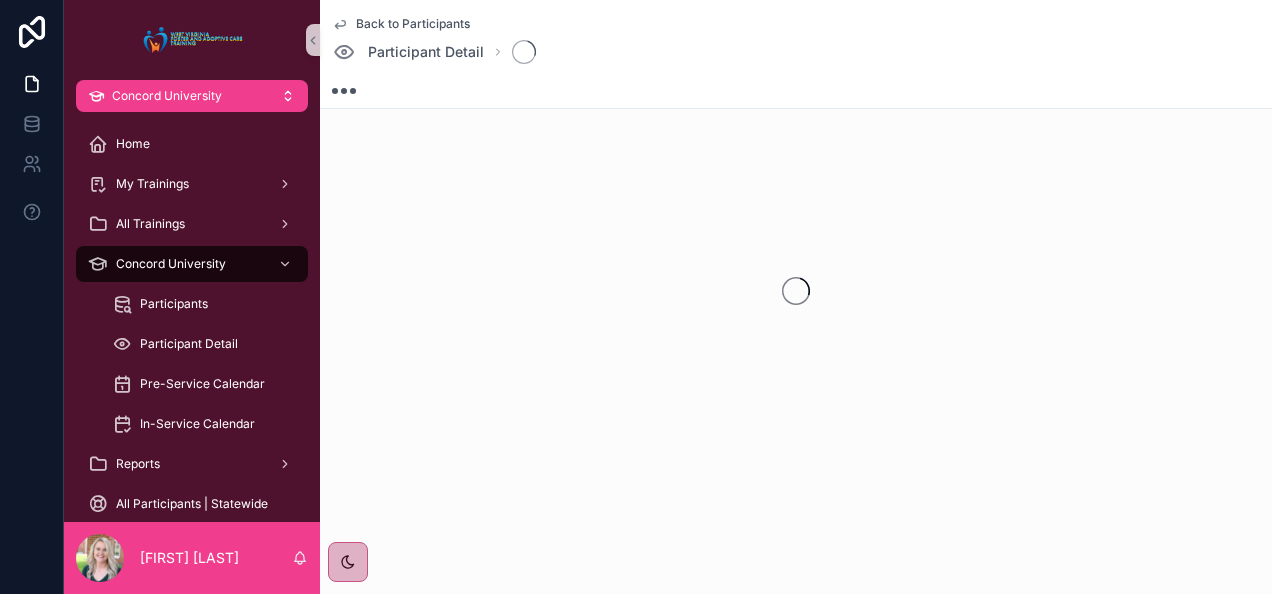 scroll, scrollTop: 0, scrollLeft: 0, axis: both 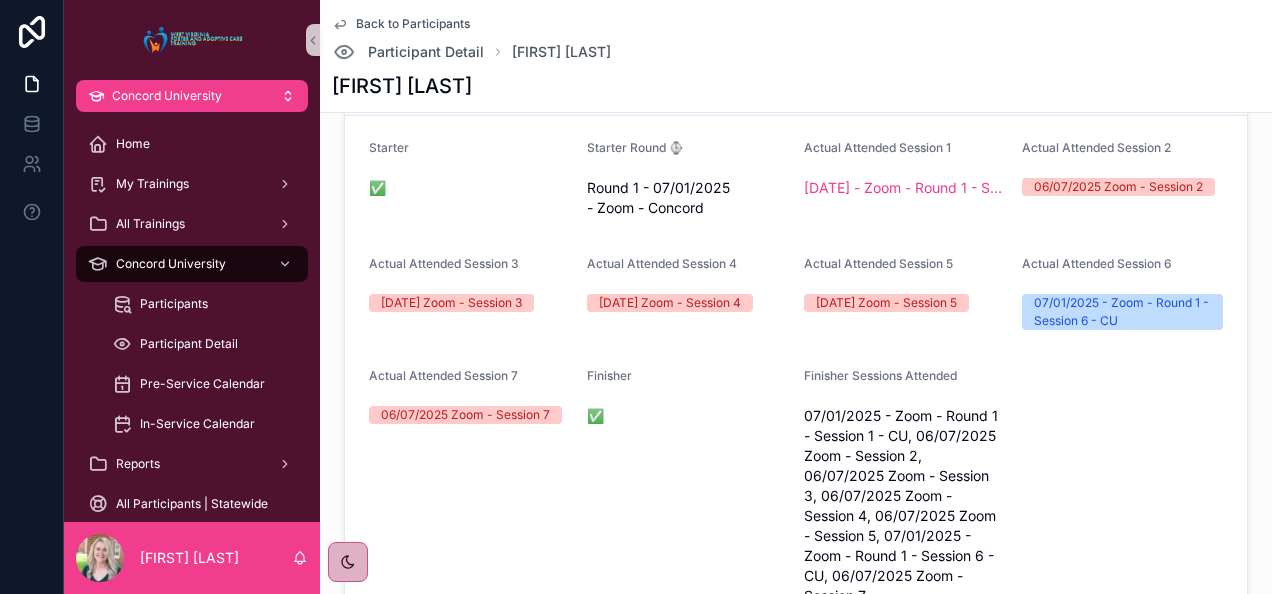 click on "Back to Participants" at bounding box center (413, 24) 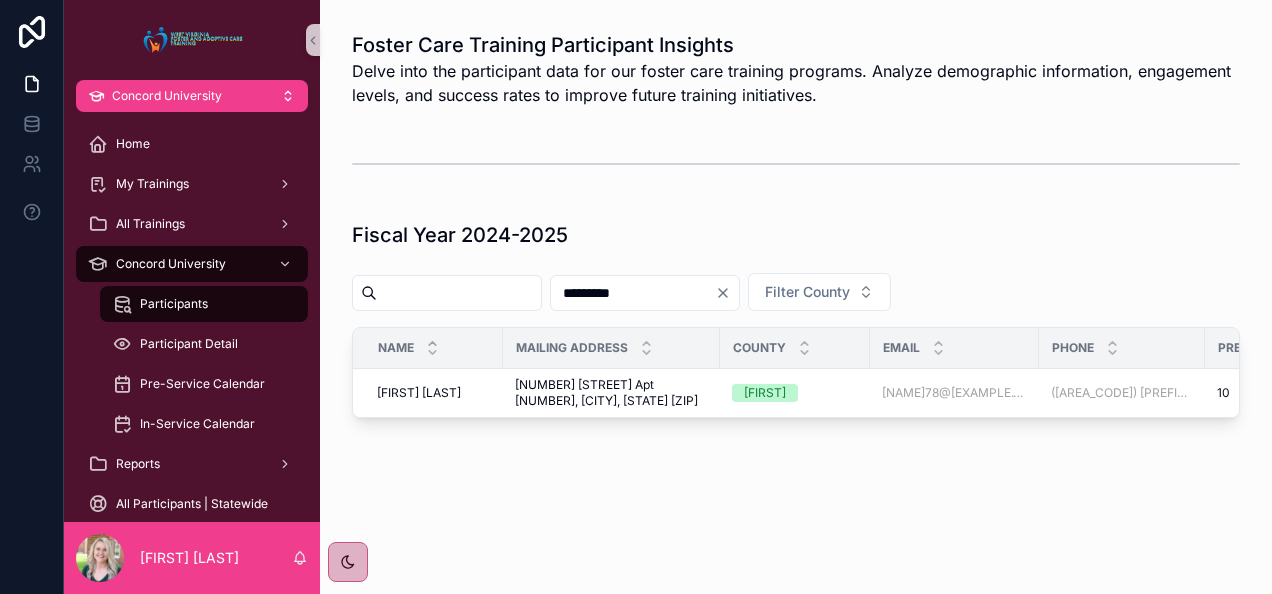 scroll, scrollTop: 180, scrollLeft: 0, axis: vertical 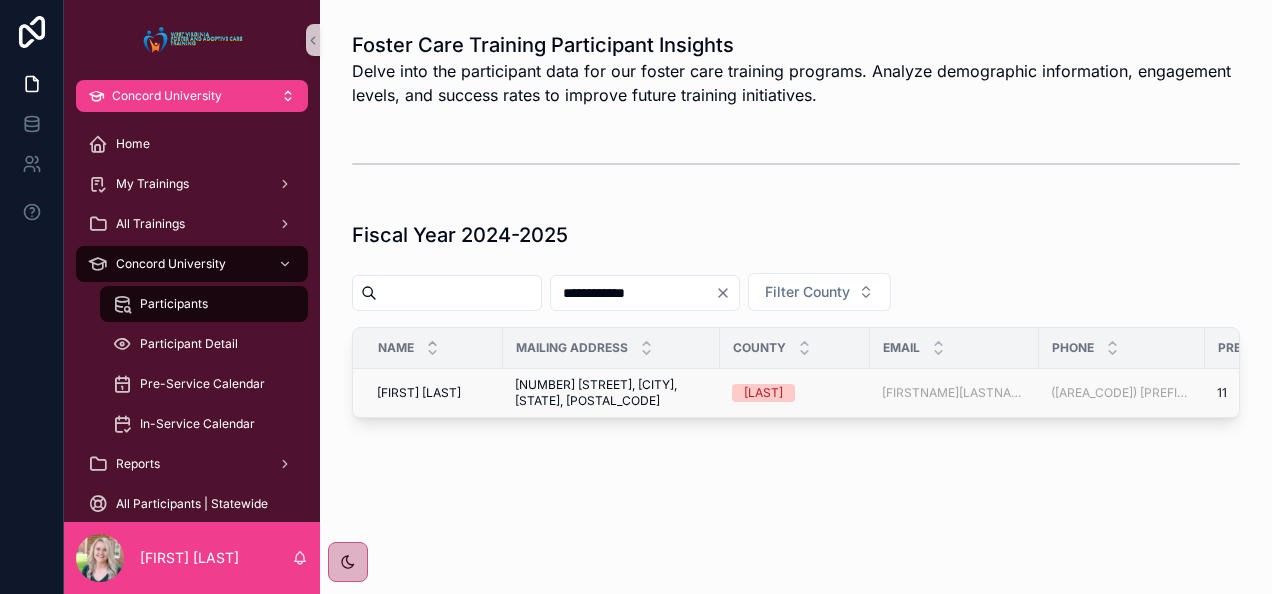 type on "**********" 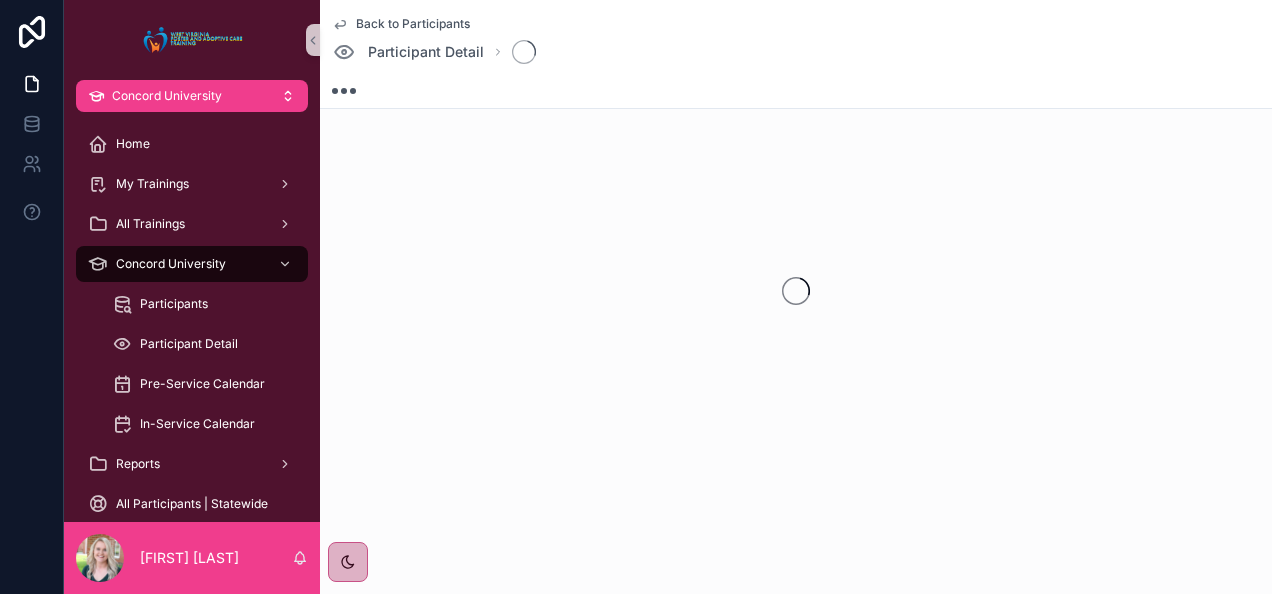 scroll, scrollTop: 0, scrollLeft: 0, axis: both 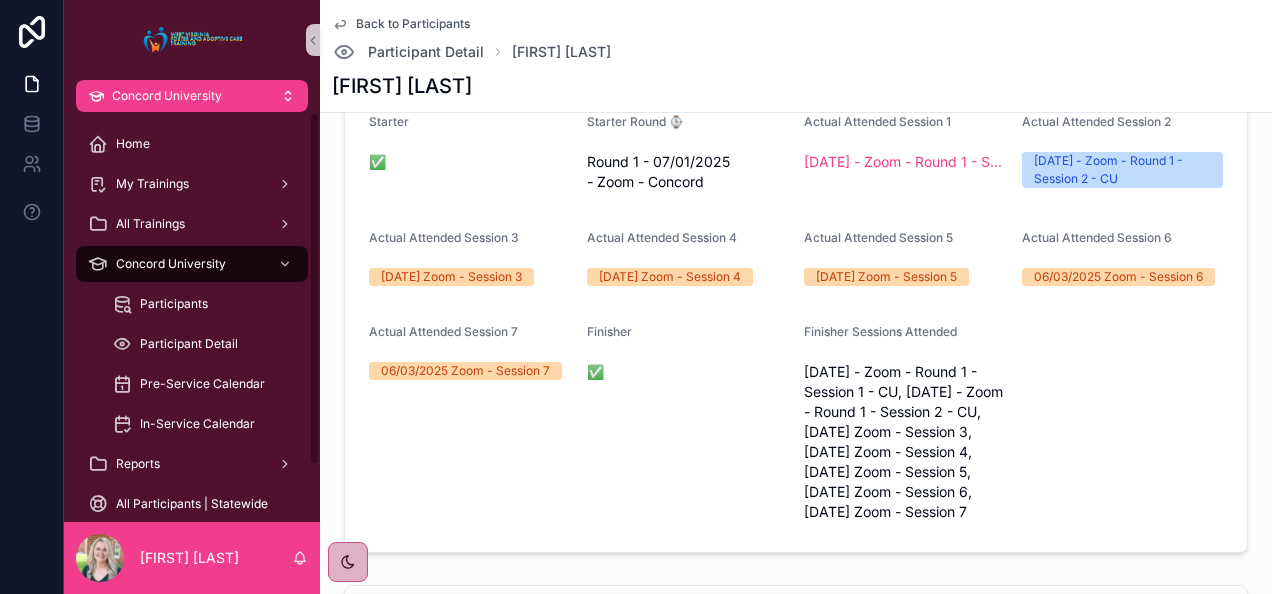 click on "Back to Participants" at bounding box center [413, 24] 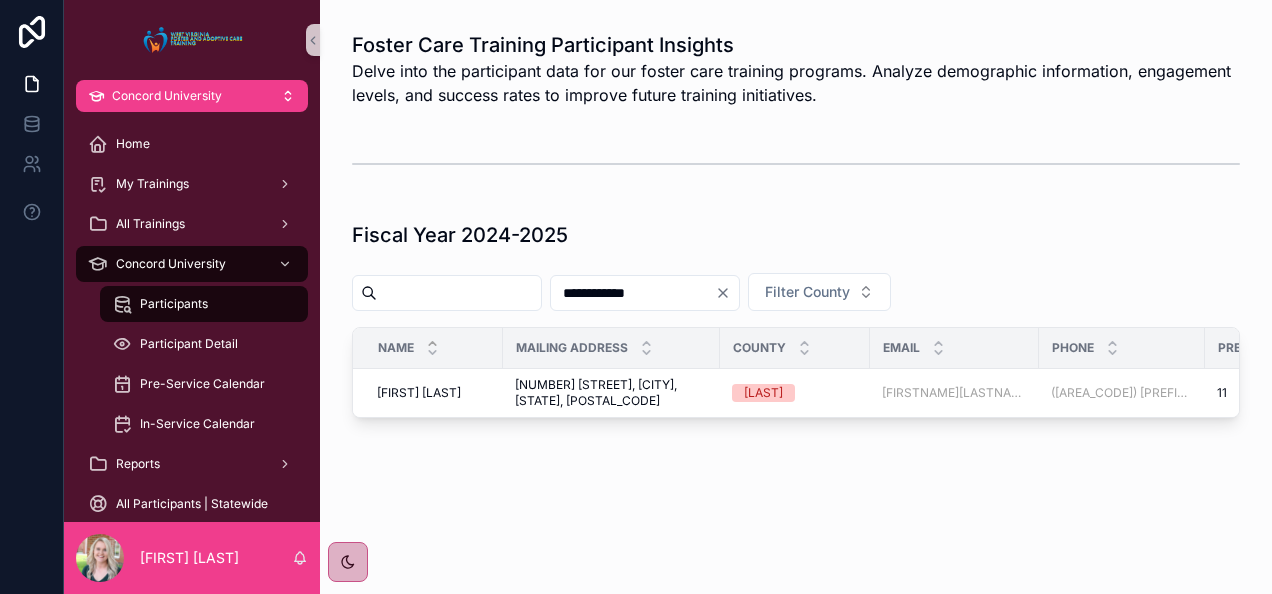 click on "**********" at bounding box center [633, 293] 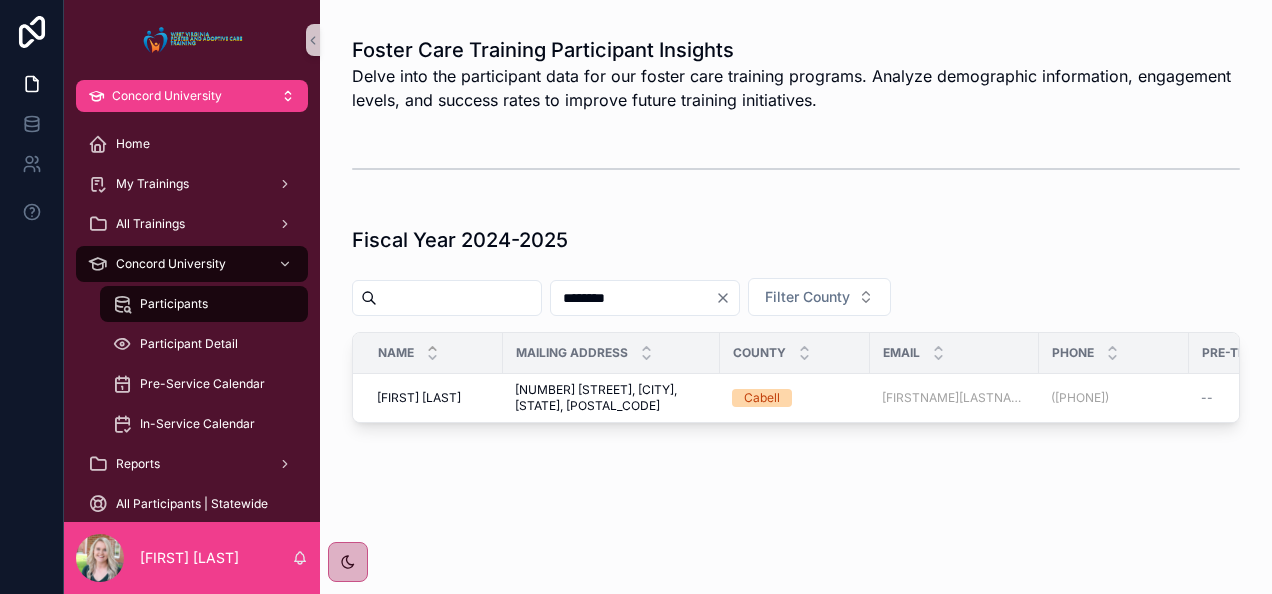 scroll, scrollTop: 180, scrollLeft: 0, axis: vertical 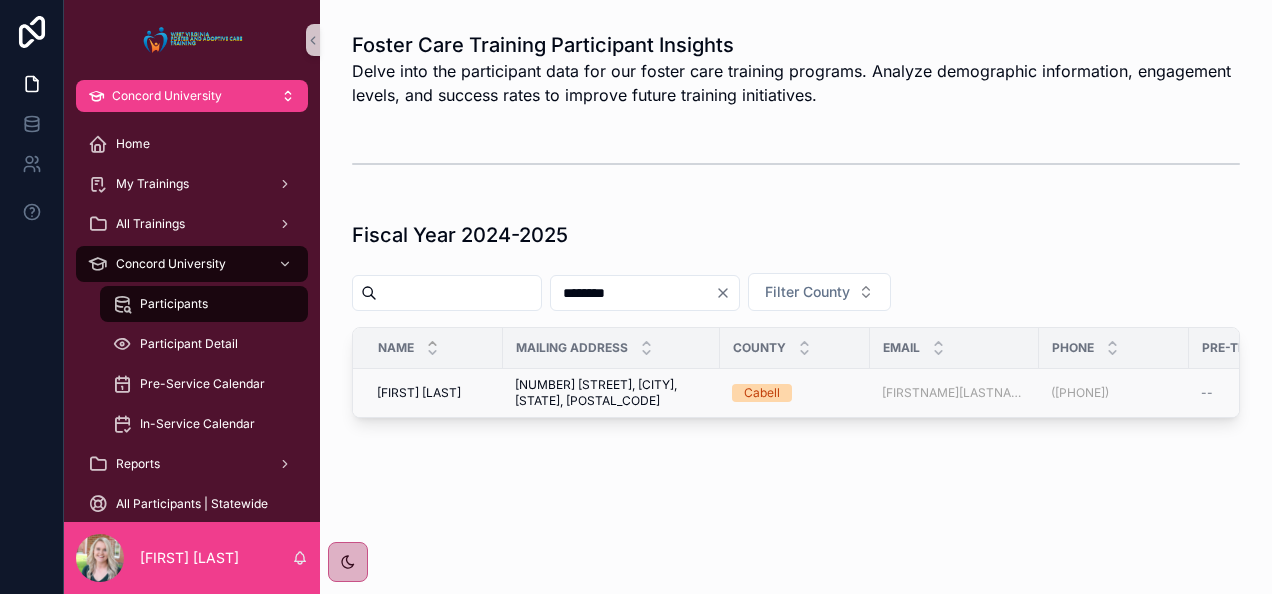 type on "********" 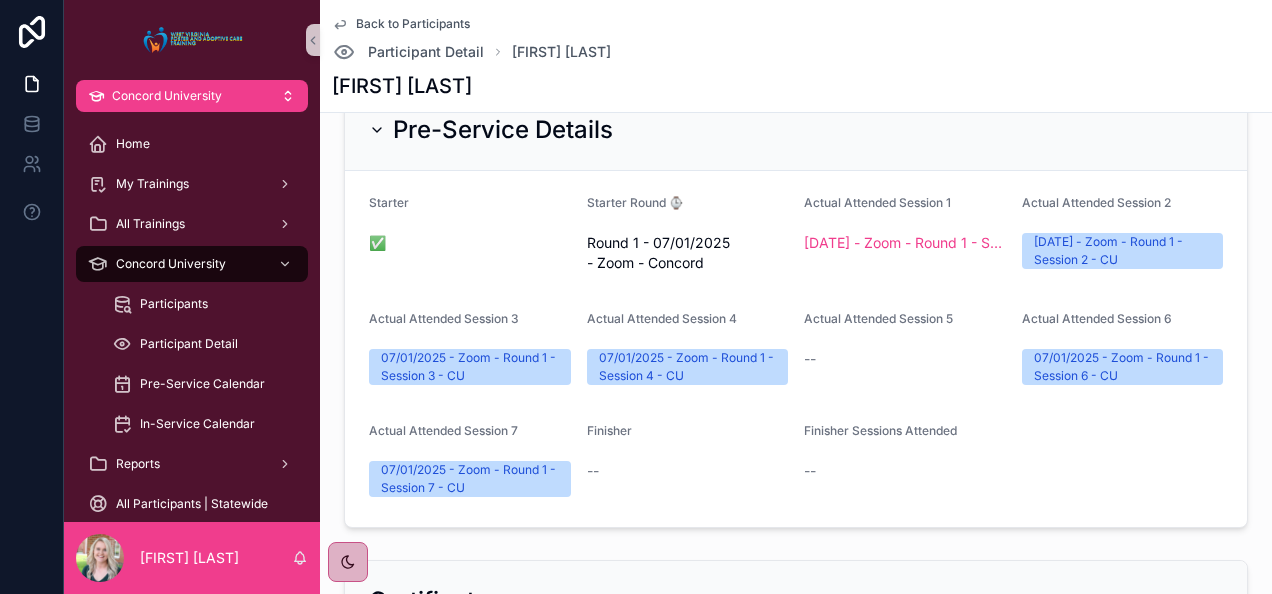 scroll, scrollTop: 652, scrollLeft: 0, axis: vertical 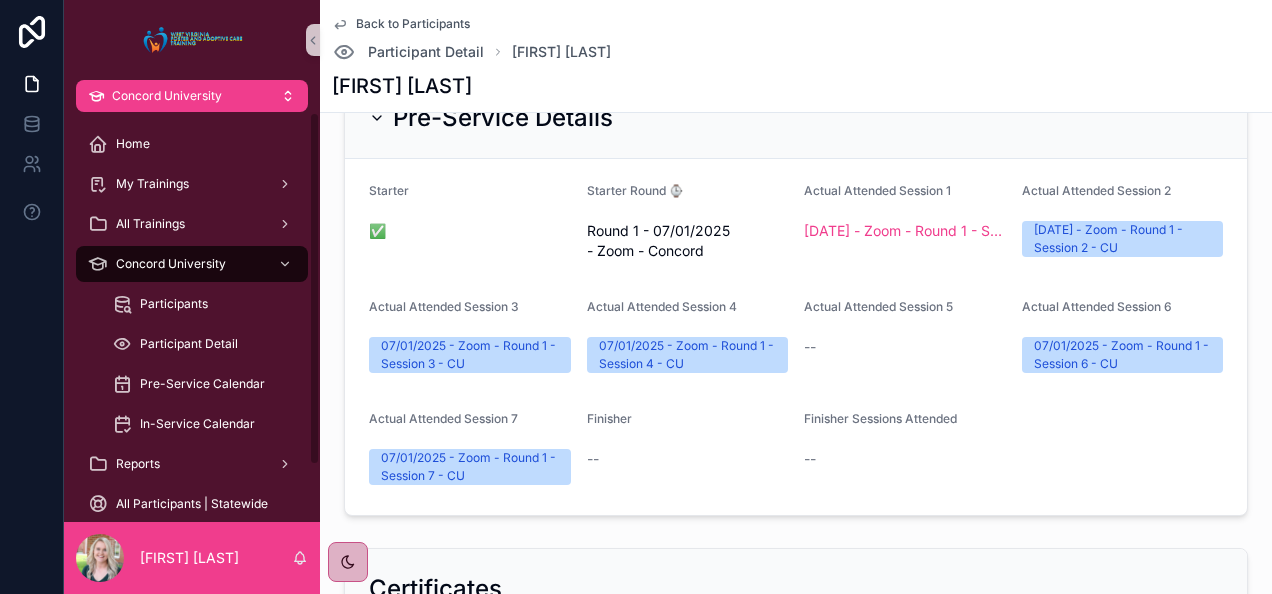 click at bounding box center [192, 40] 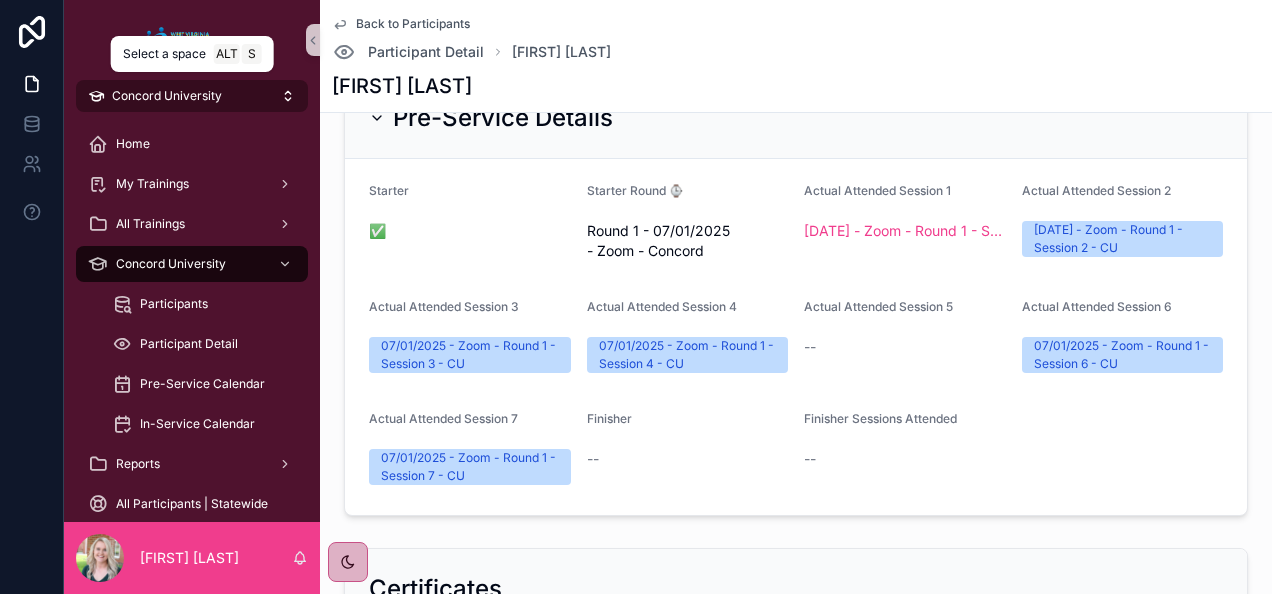 click on "Concord University" at bounding box center (192, 96) 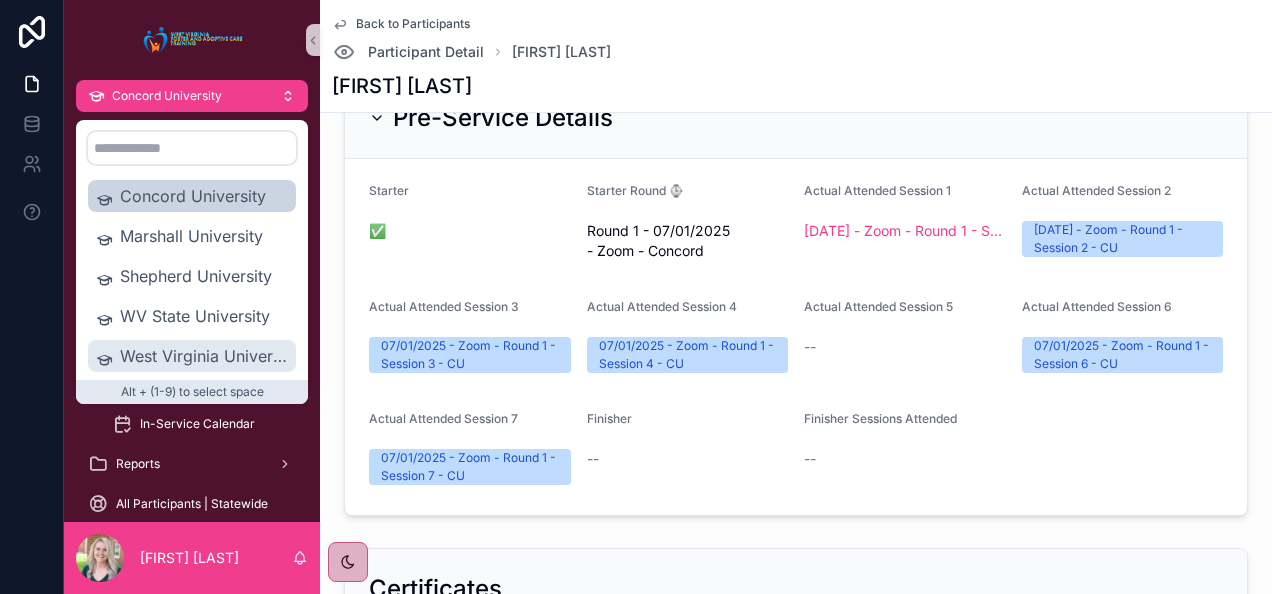 click on "West Virginia University" at bounding box center [204, 356] 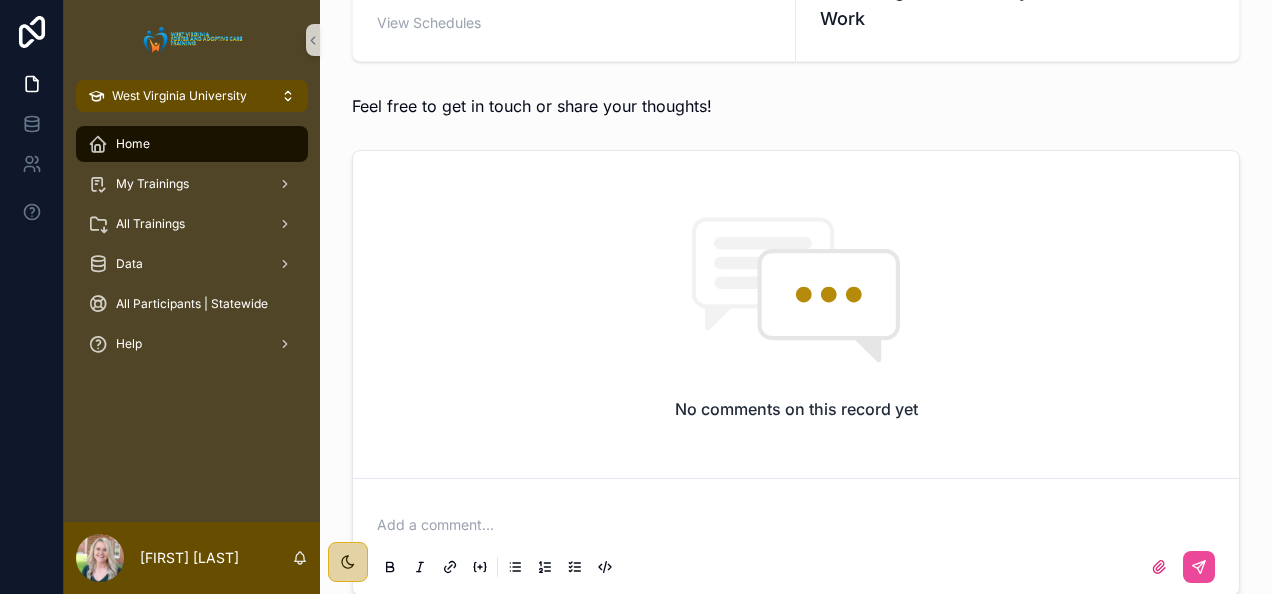 click on "Home" at bounding box center (192, 144) 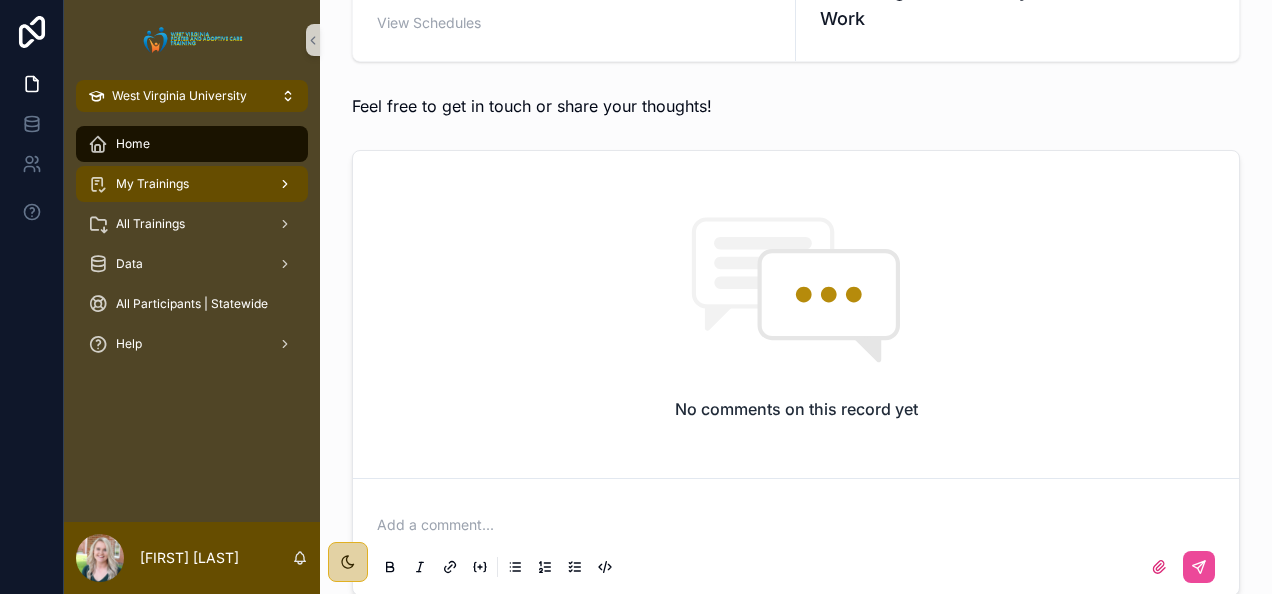 click on "My Trainings" at bounding box center (152, 184) 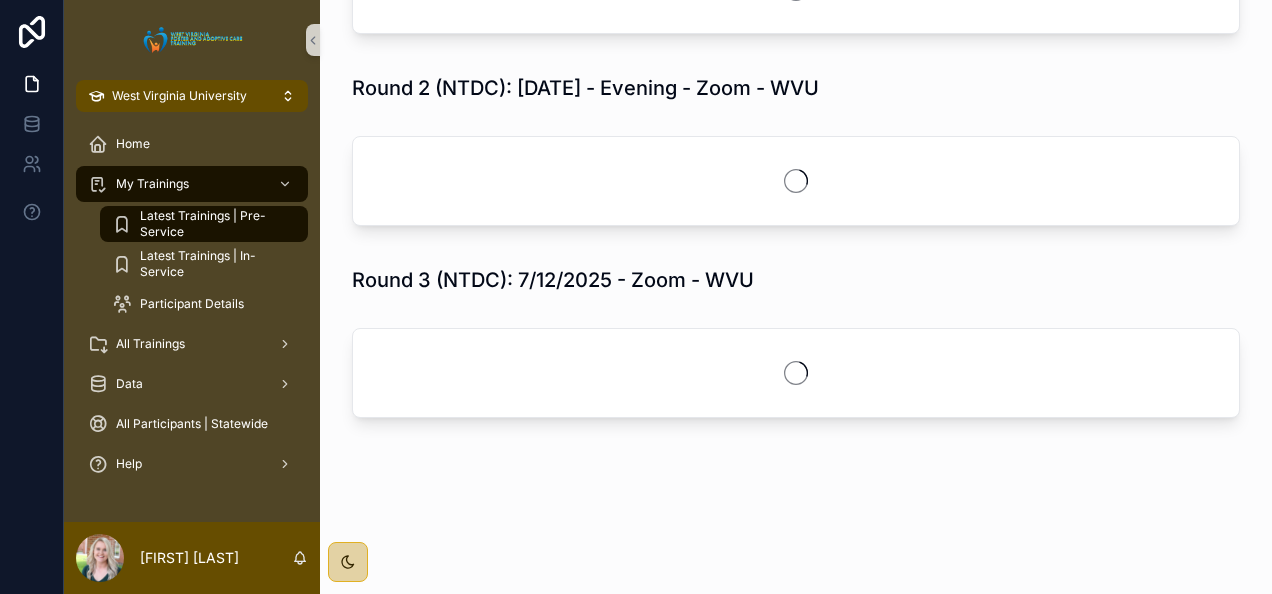 scroll, scrollTop: 0, scrollLeft: 0, axis: both 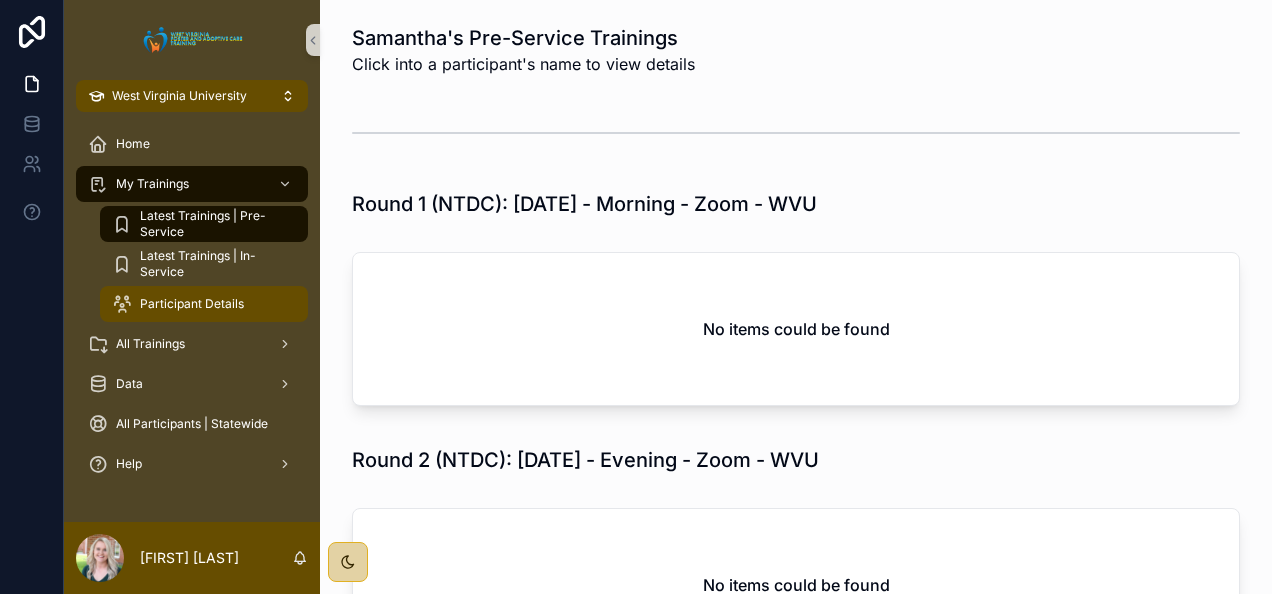 click on "Participant Details" at bounding box center (192, 304) 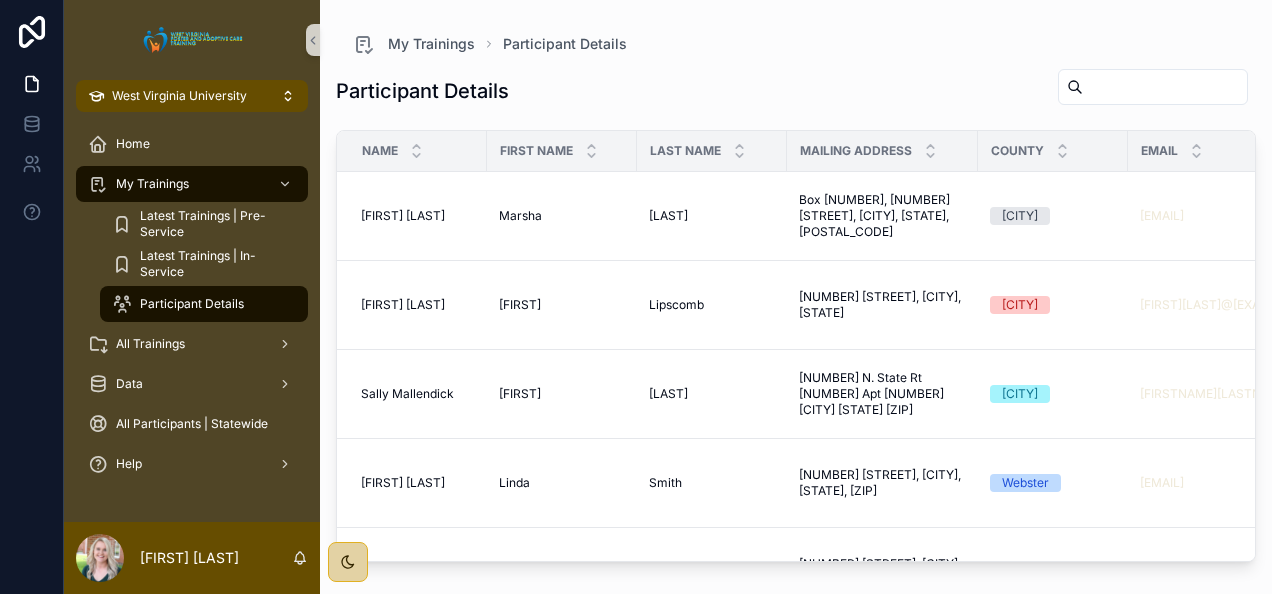 click at bounding box center [1165, 87] 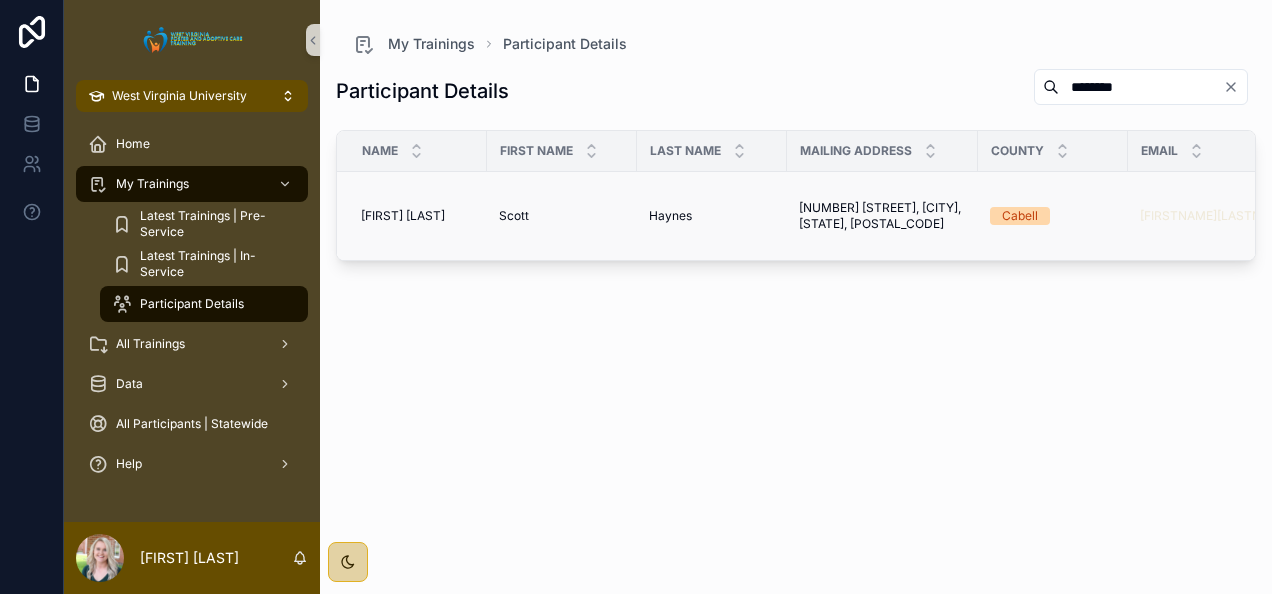 type on "********" 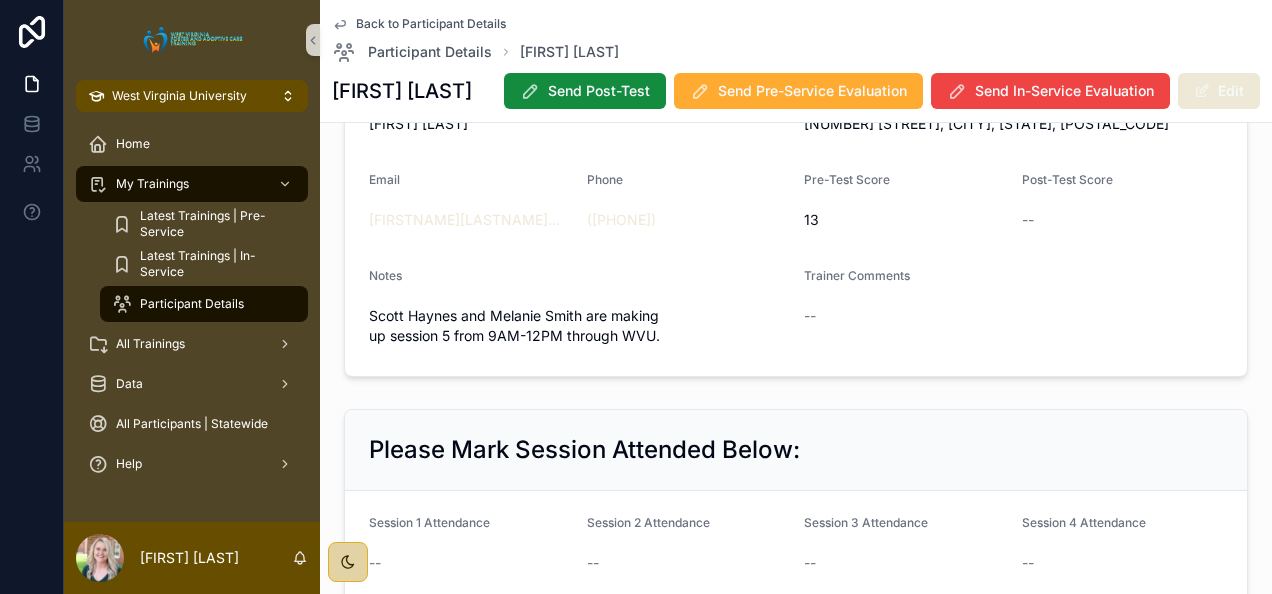scroll, scrollTop: 114, scrollLeft: 0, axis: vertical 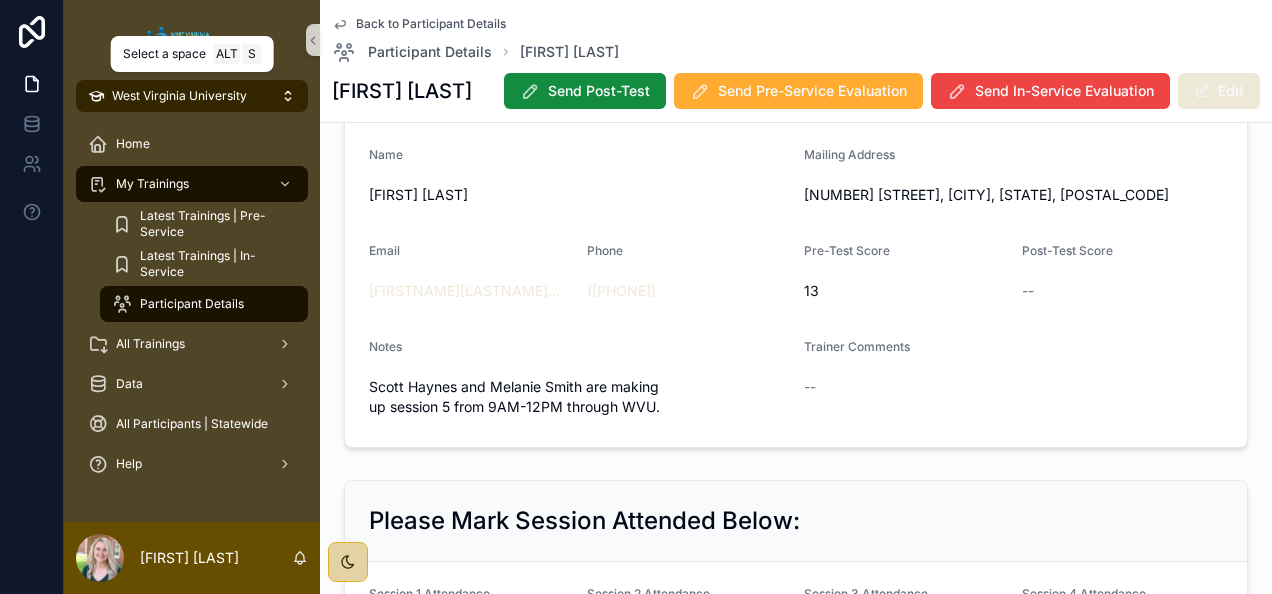 click on "West Virginia University" at bounding box center (179, 96) 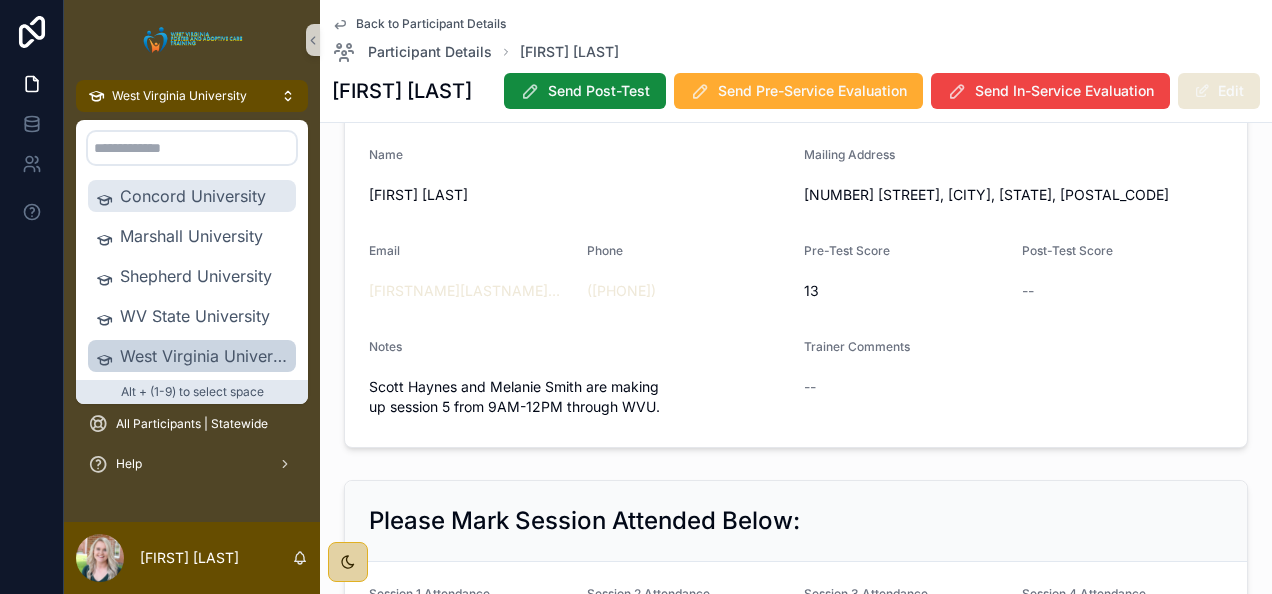 click on "Concord University" at bounding box center (204, 196) 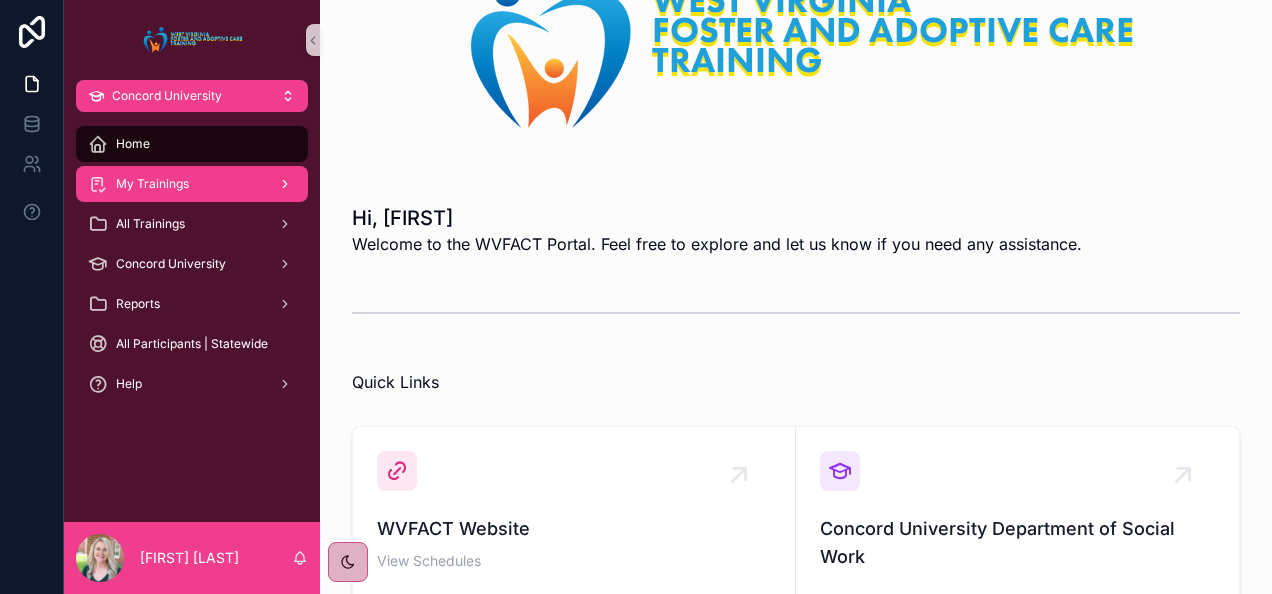 click on "My Trainings" at bounding box center [192, 184] 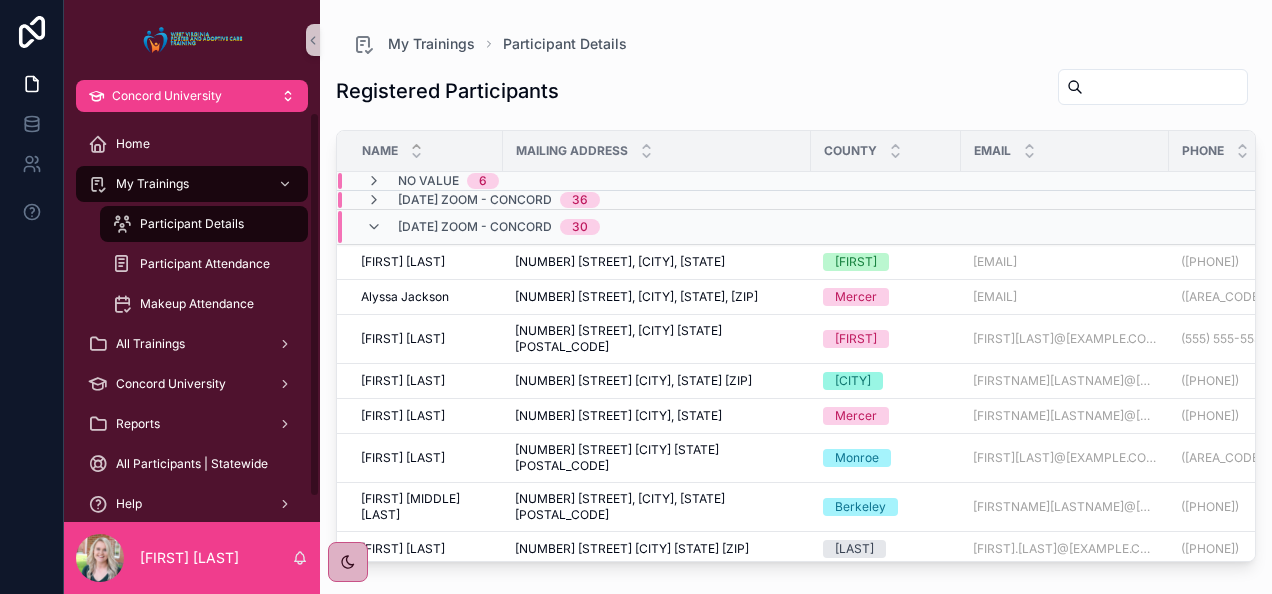 scroll, scrollTop: 0, scrollLeft: 0, axis: both 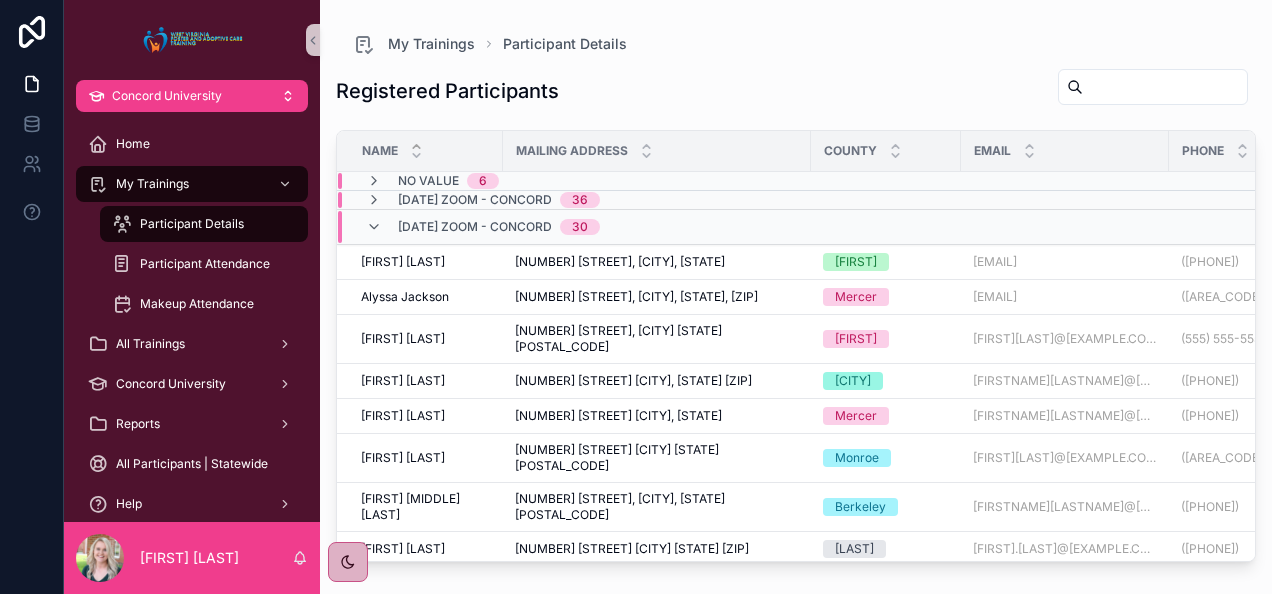 click at bounding box center [1165, 87] 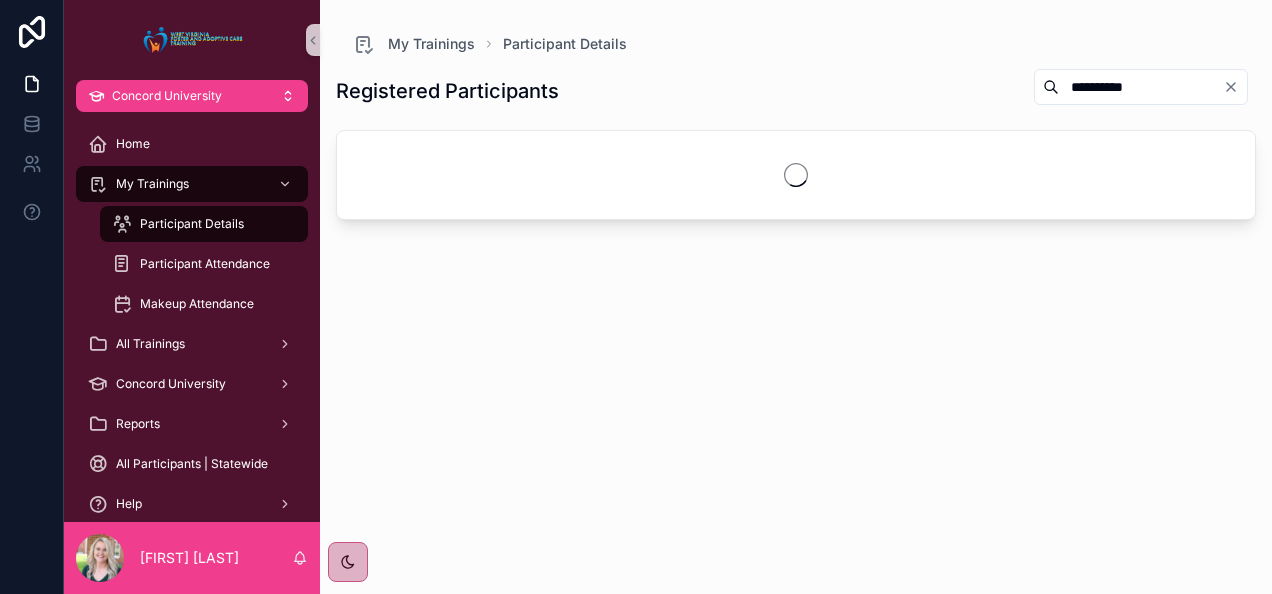 type on "**********" 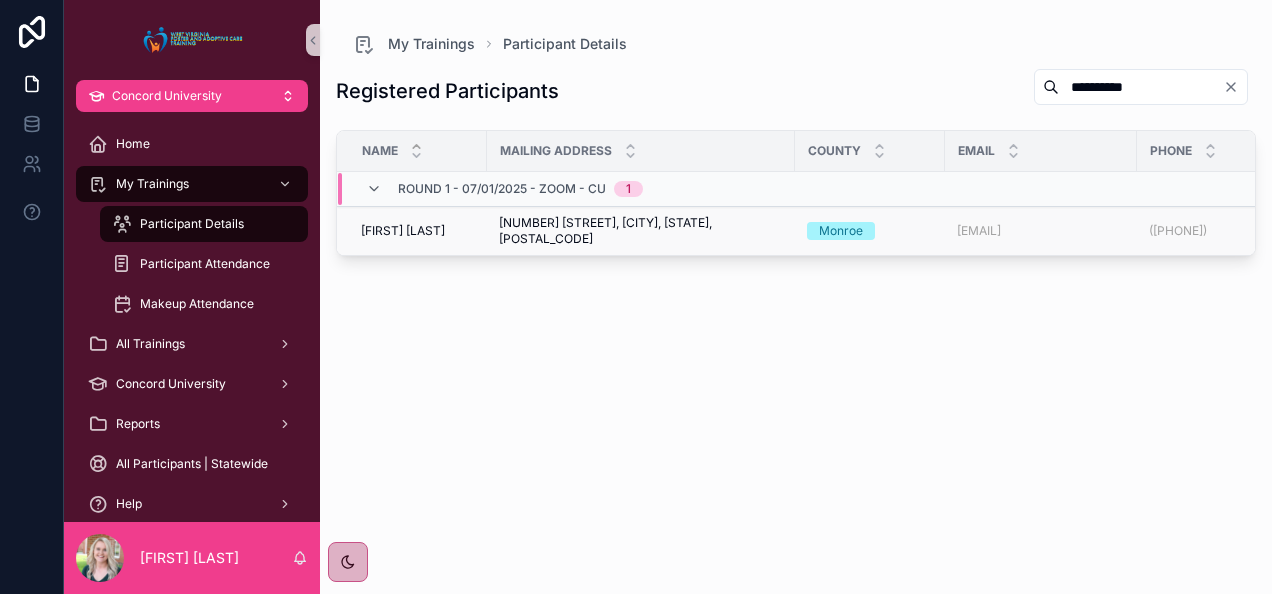 click on "[FIRST] [LAST]" at bounding box center [403, 231] 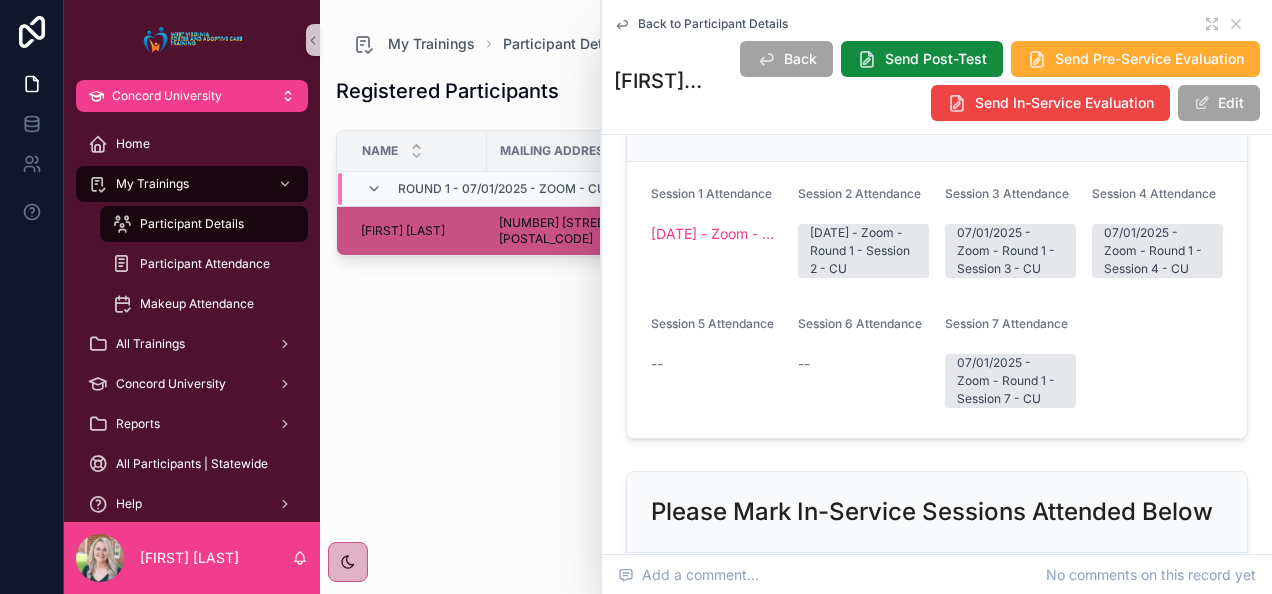 scroll, scrollTop: 146, scrollLeft: 0, axis: vertical 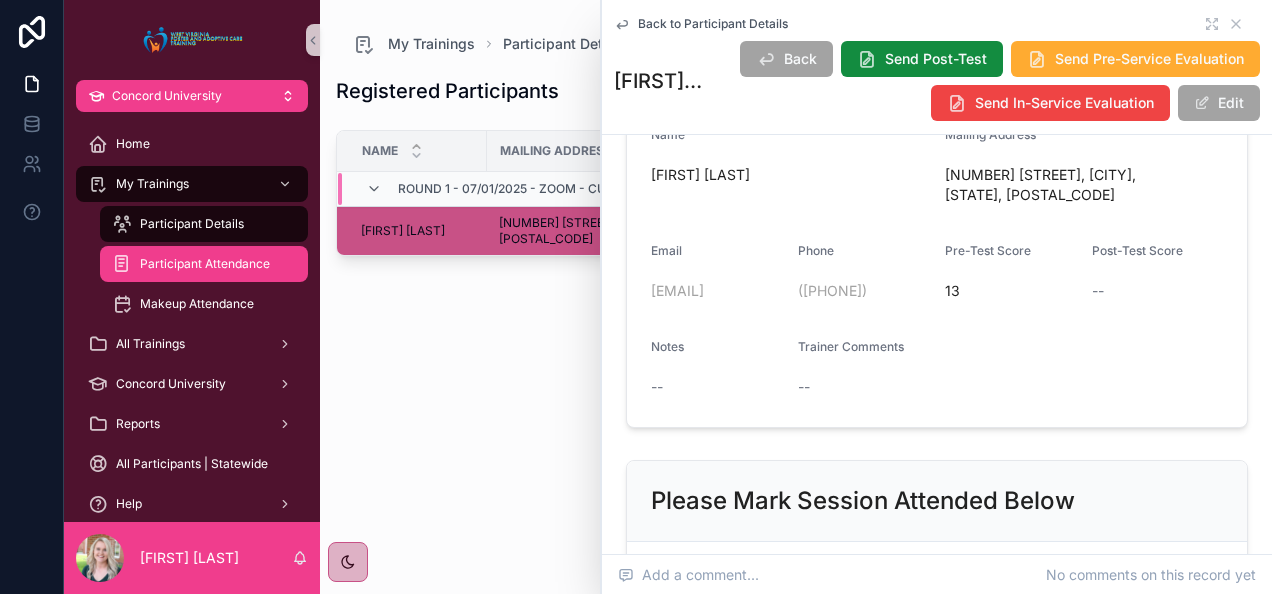 click on "Participant Attendance" at bounding box center (204, 264) 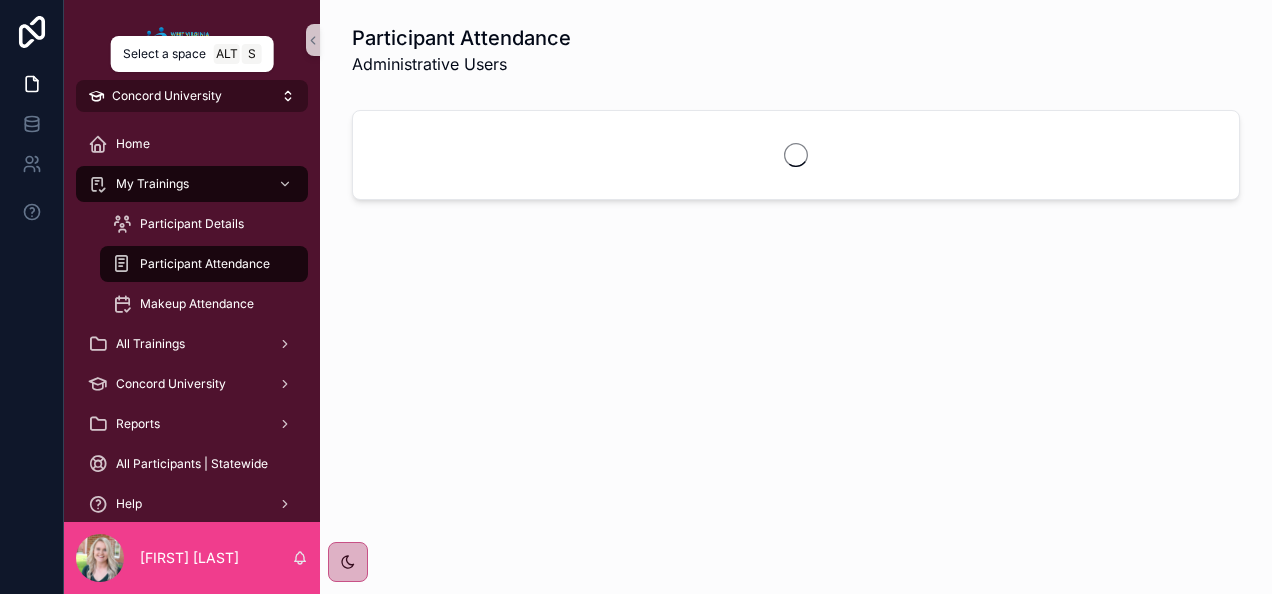 click on "Concord University" at bounding box center [192, 96] 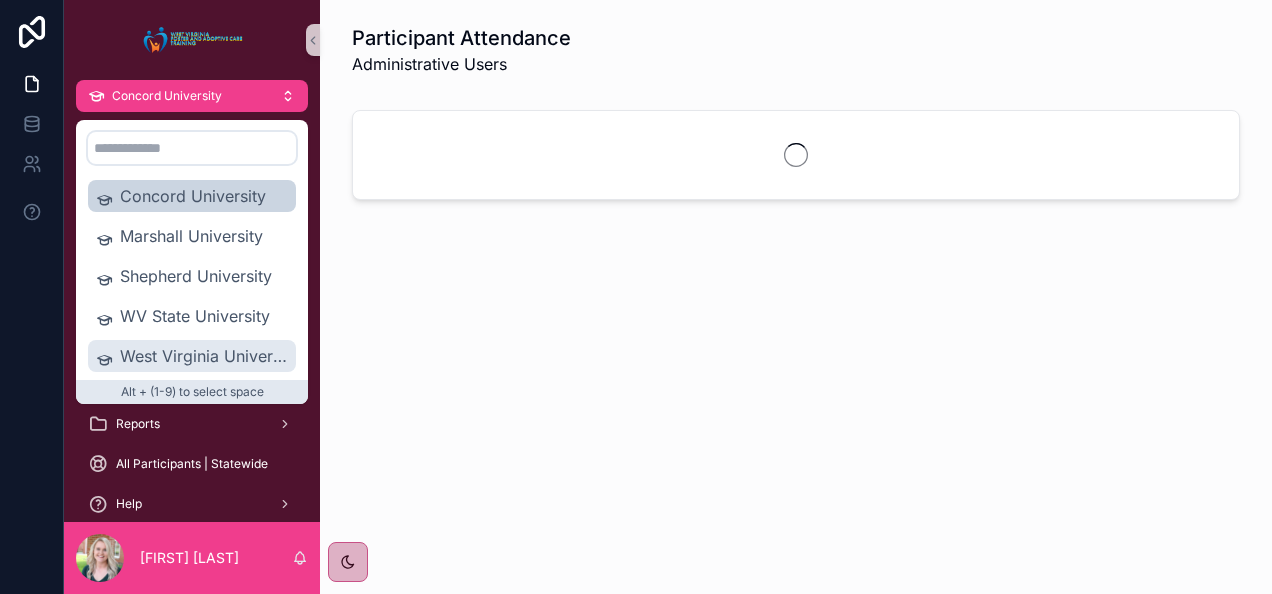 click on "West Virginia University" at bounding box center [204, 356] 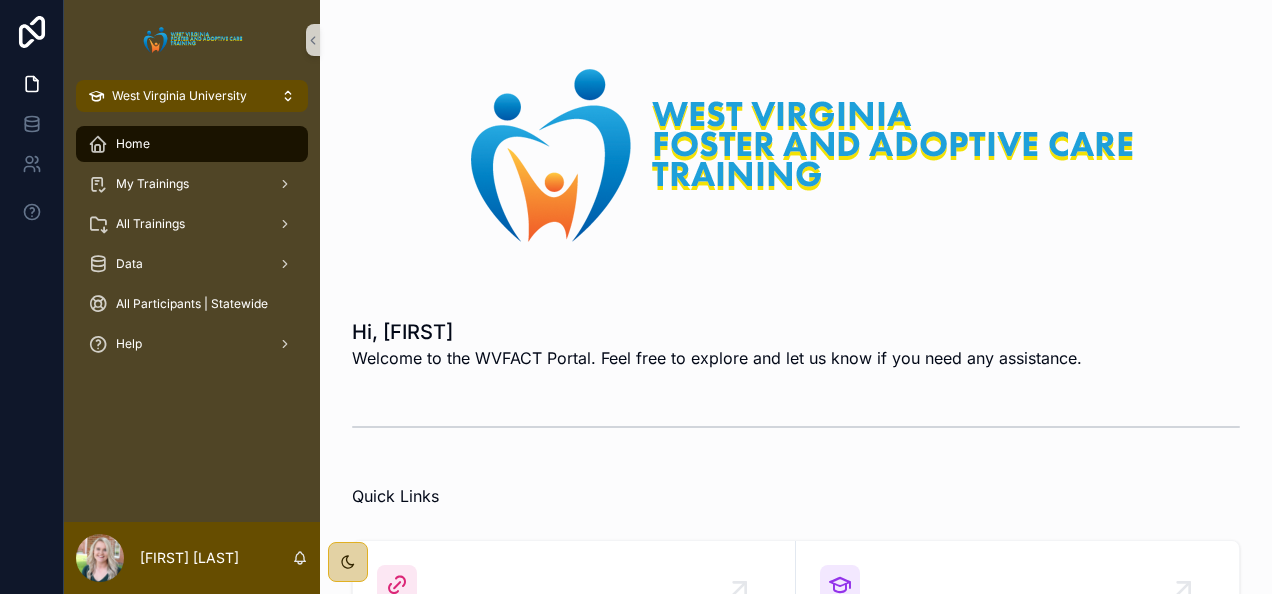 click on "All Trainings" at bounding box center [192, 224] 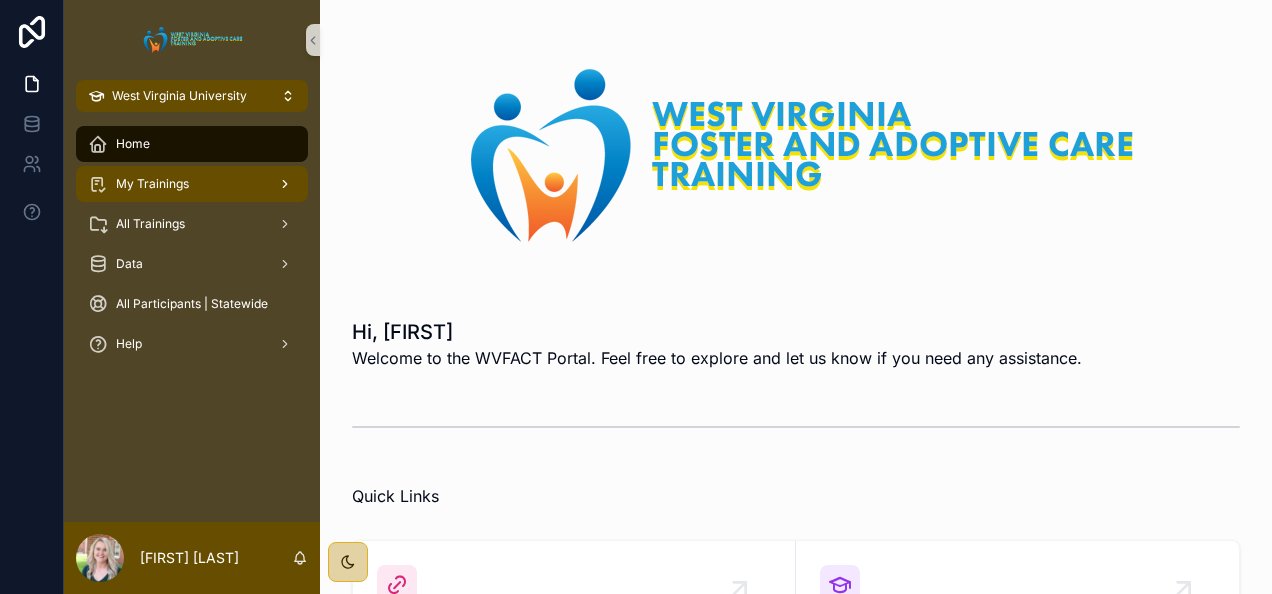 click on "My Trainings" at bounding box center (192, 184) 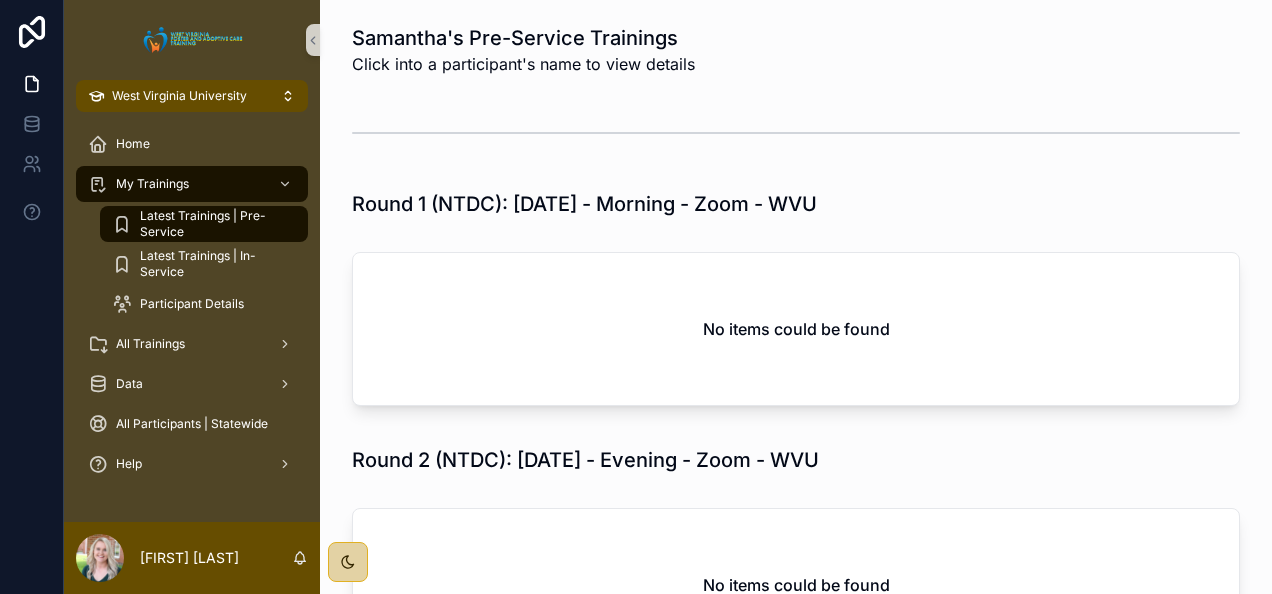 click on "All Trainings" at bounding box center [192, 344] 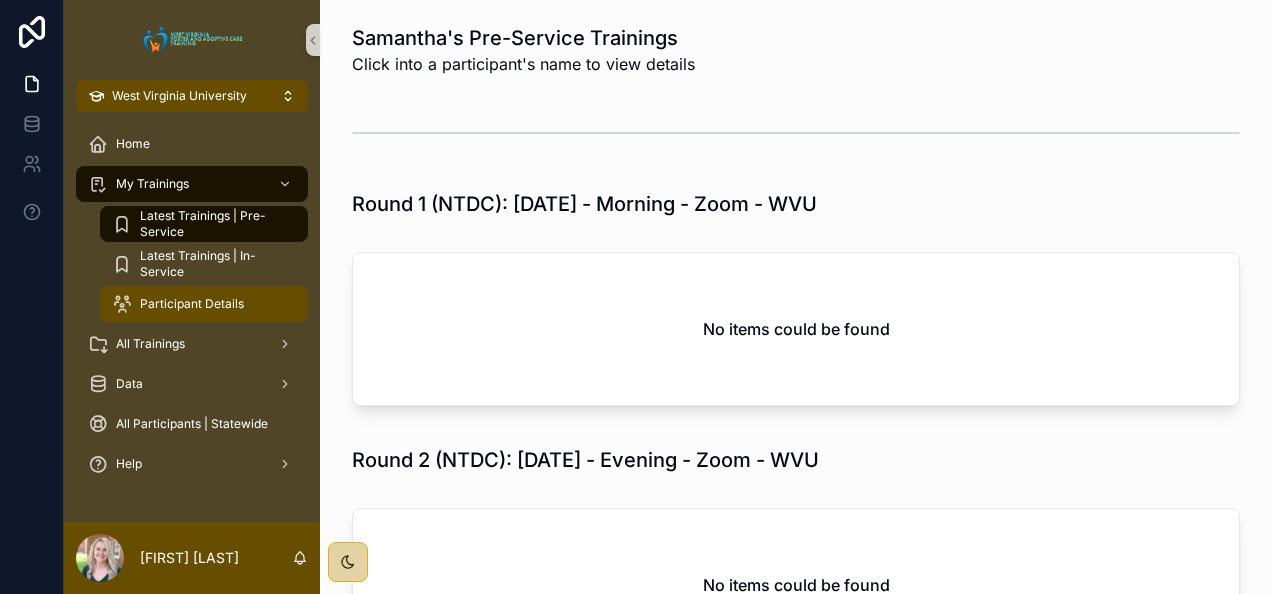 click on "Participant Details" at bounding box center [192, 304] 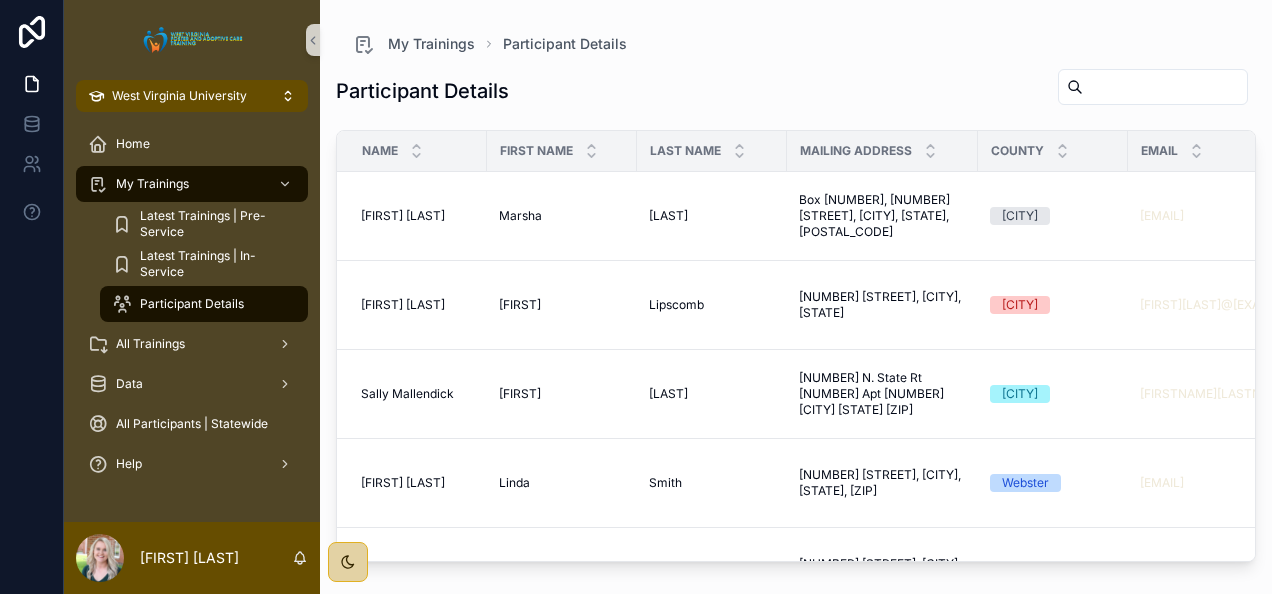 click at bounding box center (1165, 87) 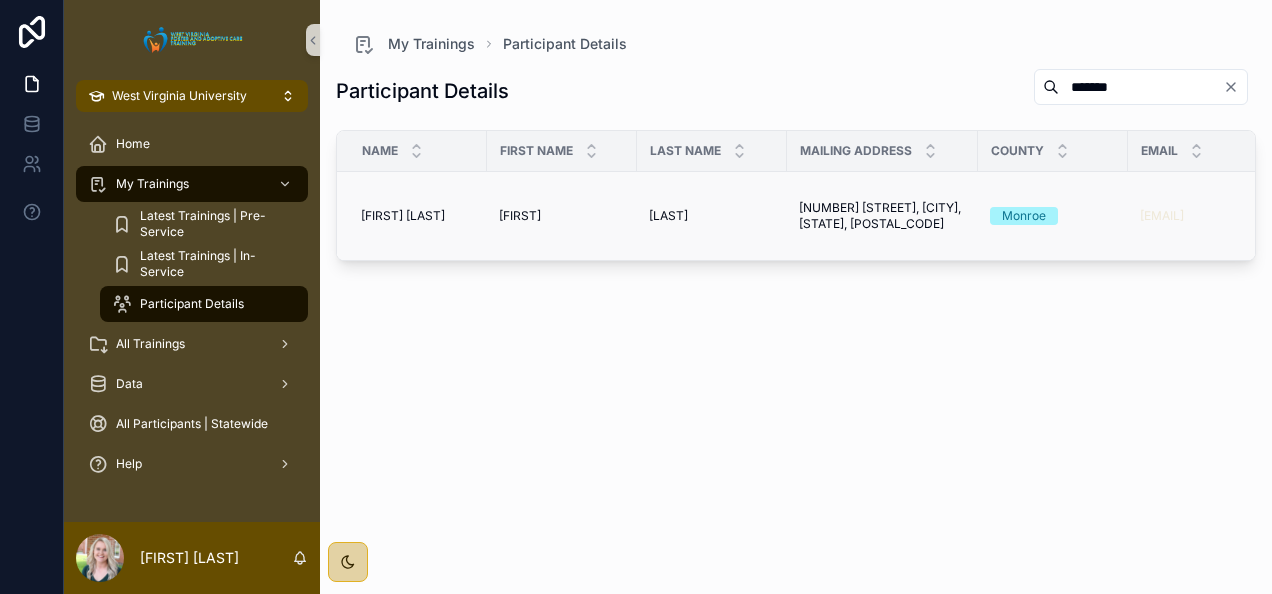 type on "*******" 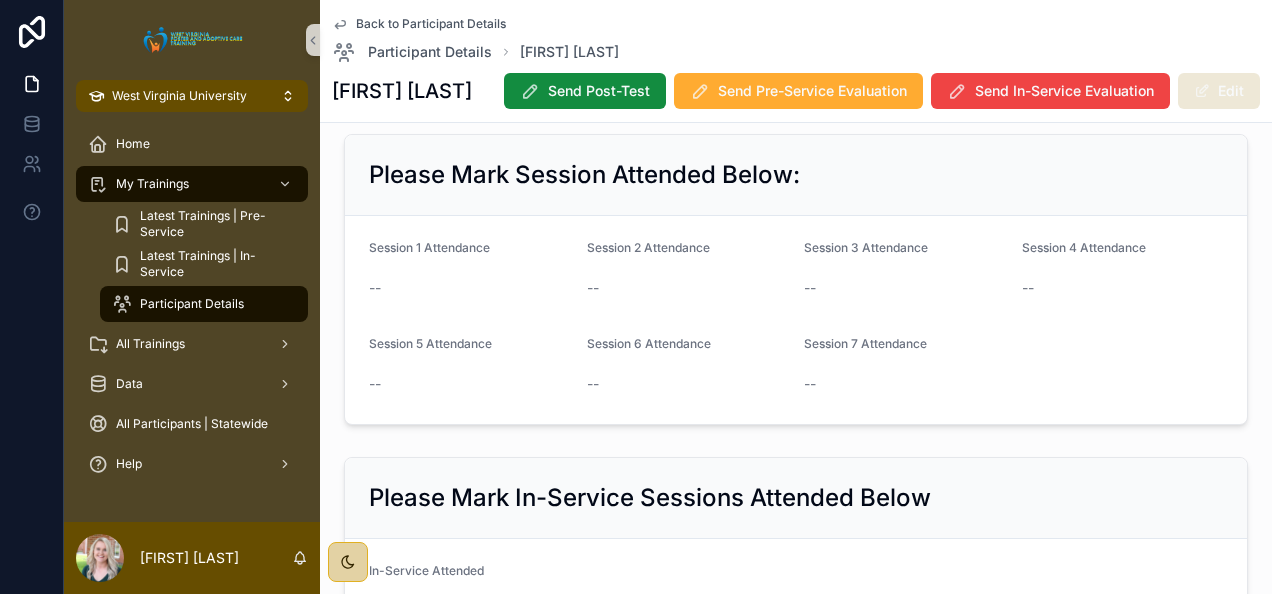 scroll, scrollTop: 350, scrollLeft: 0, axis: vertical 